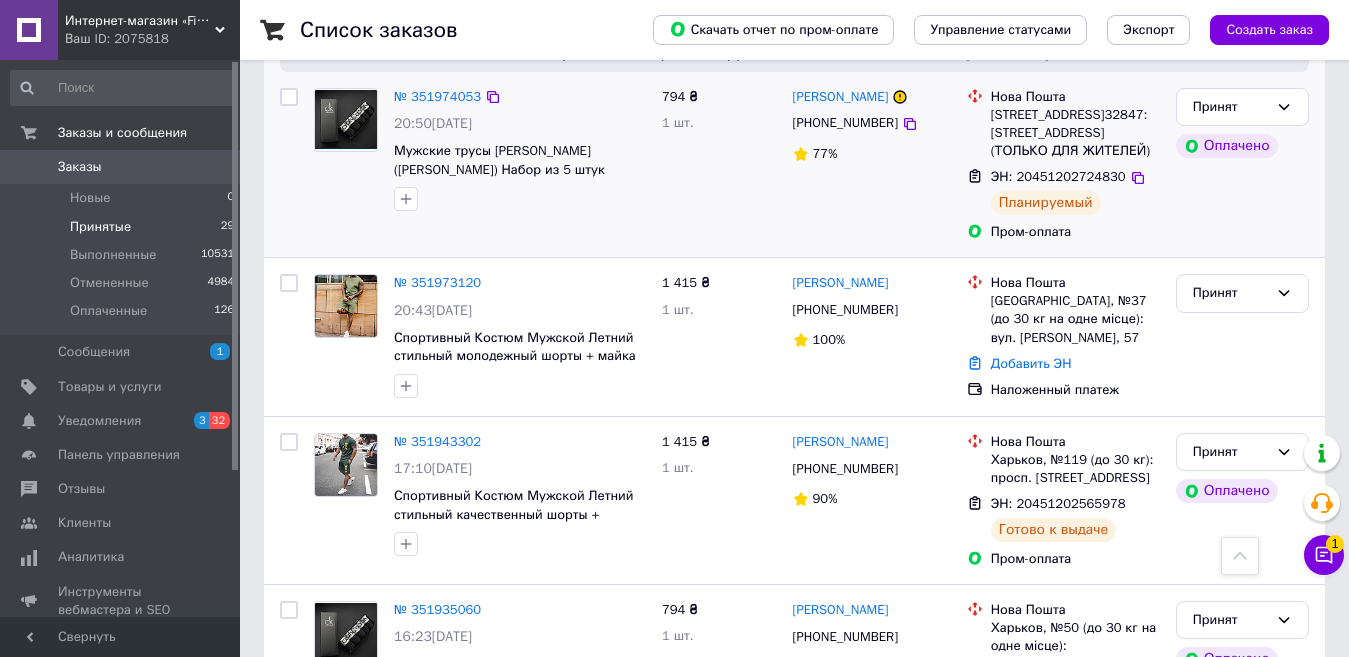 scroll, scrollTop: 2300, scrollLeft: 0, axis: vertical 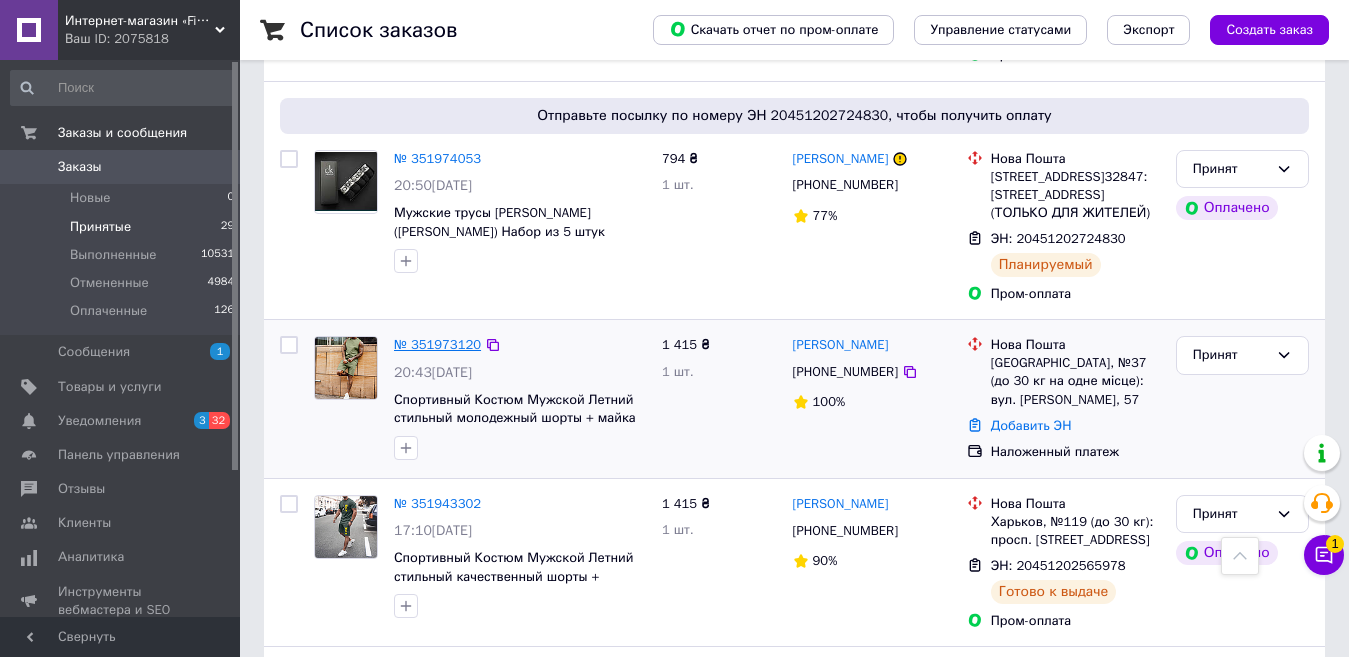 click on "№ 351973120" at bounding box center [437, 344] 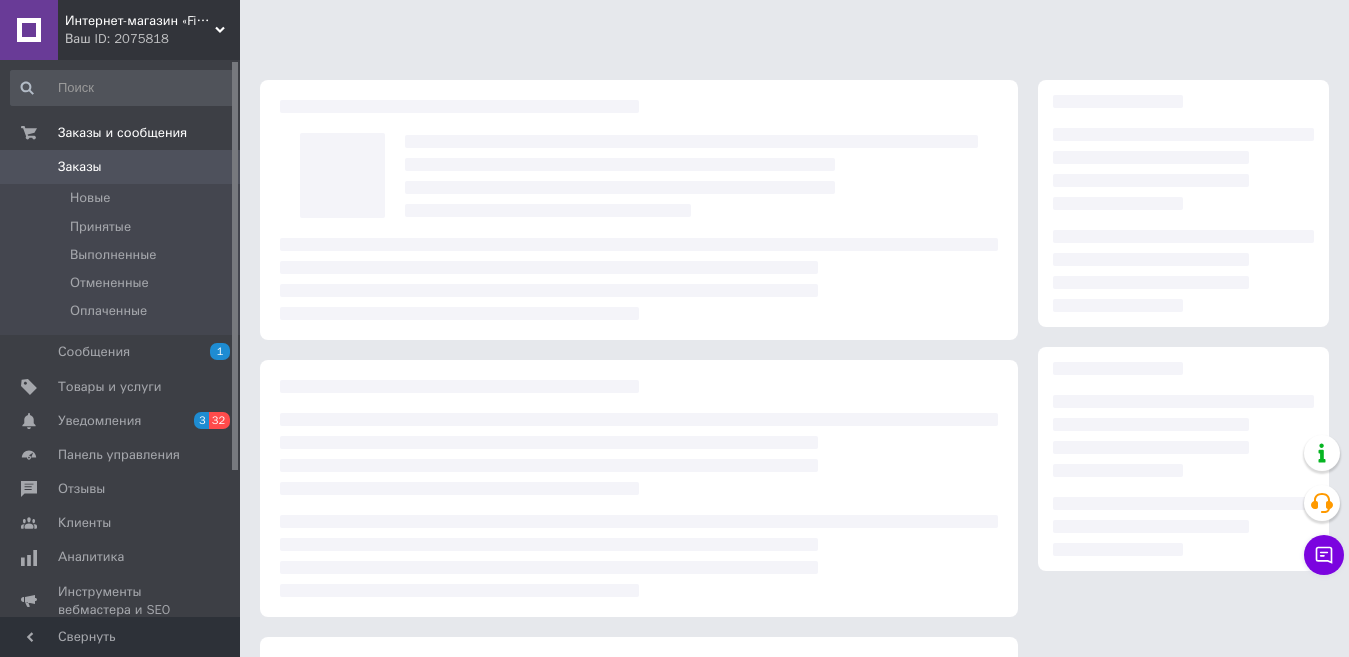 scroll, scrollTop: 0, scrollLeft: 0, axis: both 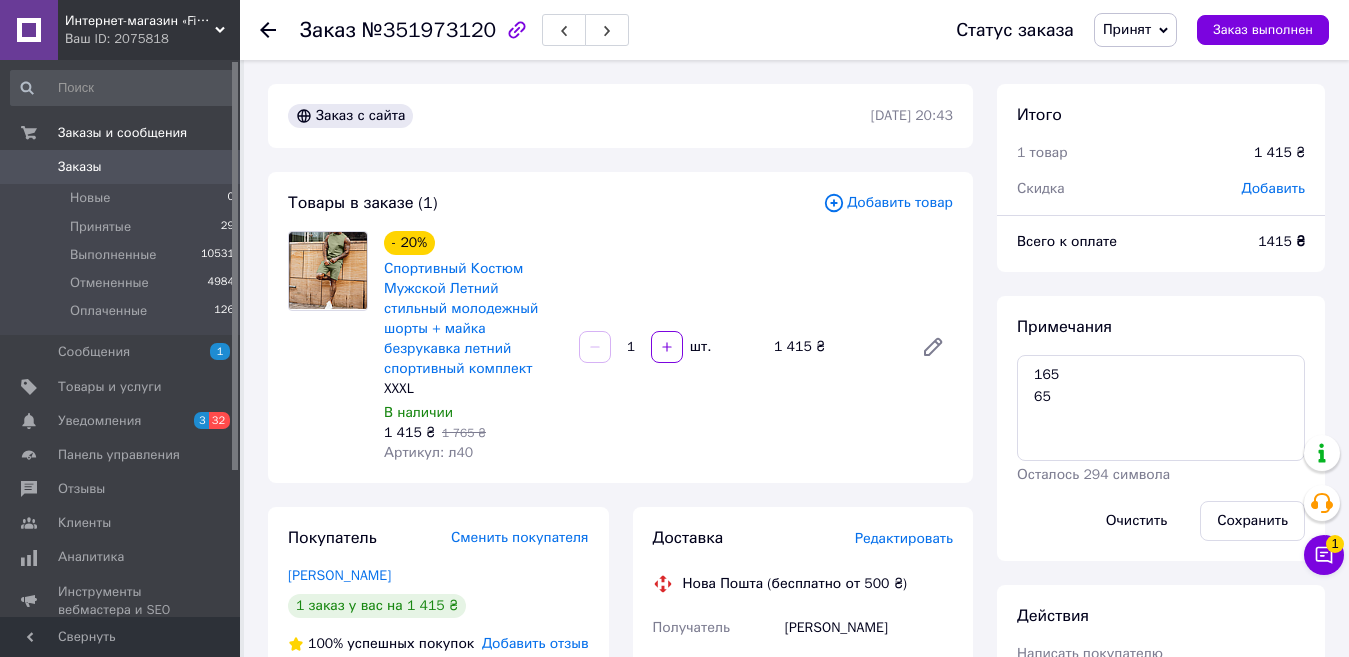 click on "Заказы" at bounding box center (80, 167) 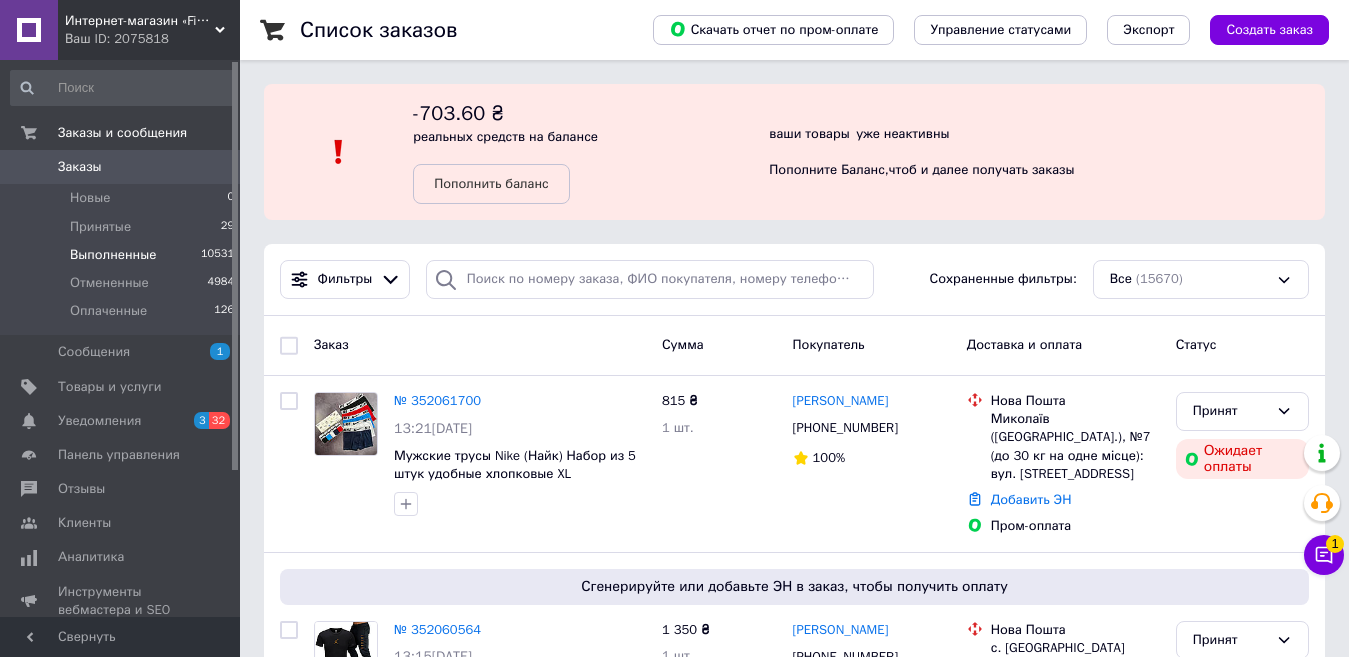 scroll, scrollTop: 700, scrollLeft: 0, axis: vertical 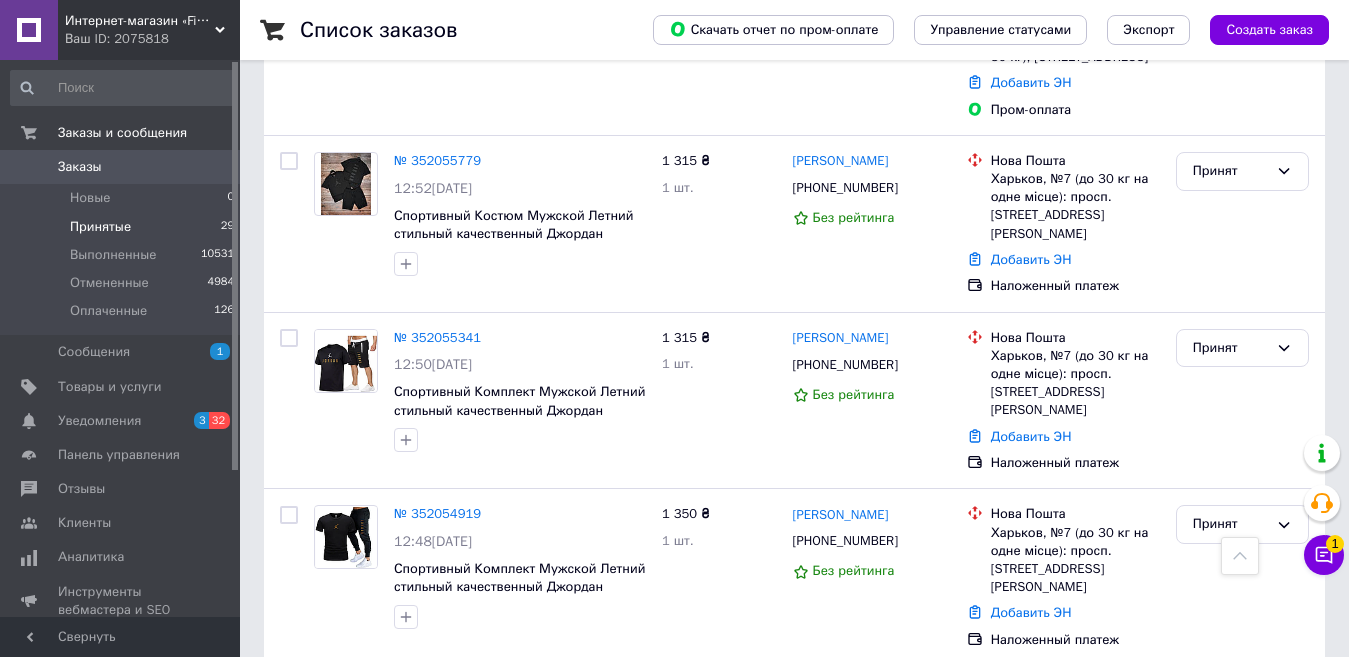 click on "Принятые" at bounding box center [100, 227] 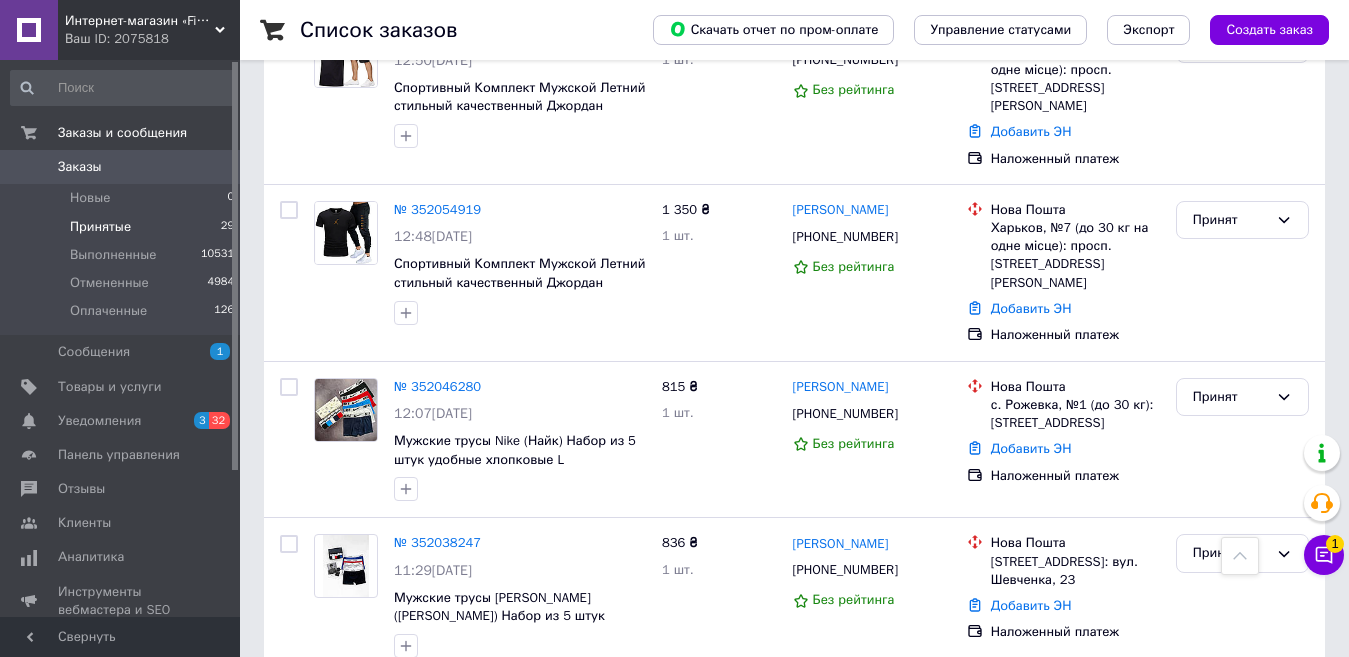 scroll, scrollTop: 1100, scrollLeft: 0, axis: vertical 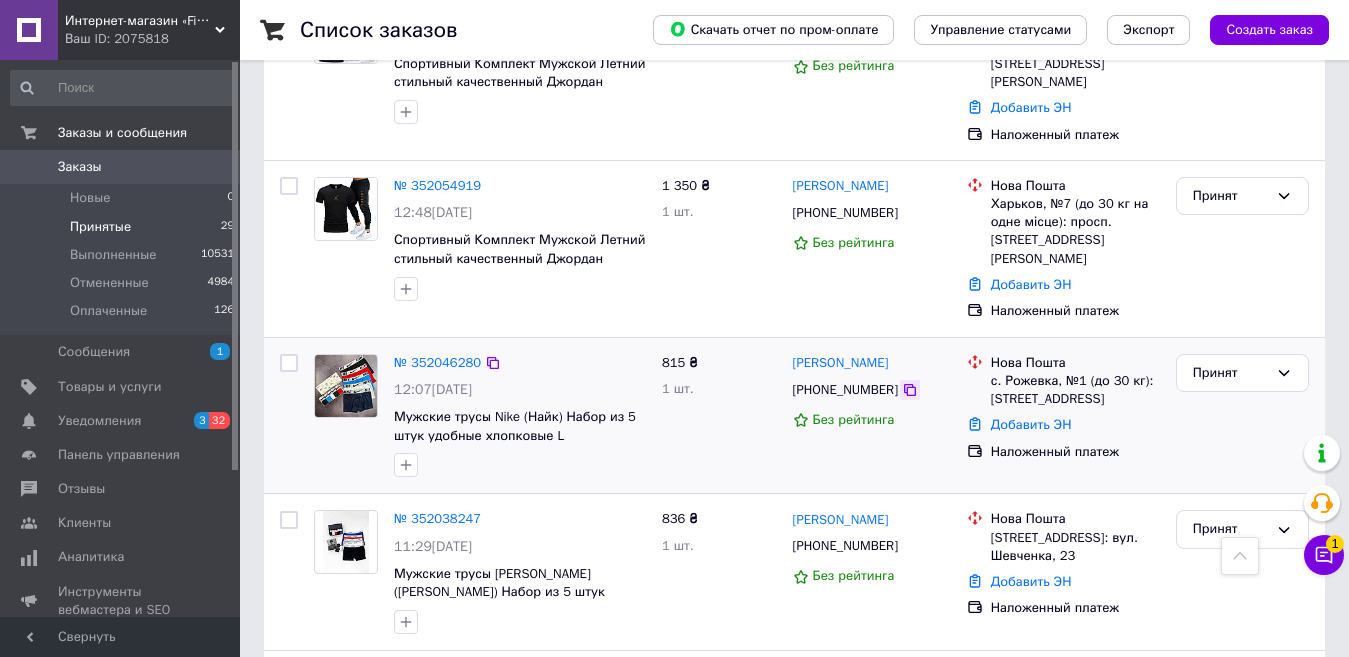 click 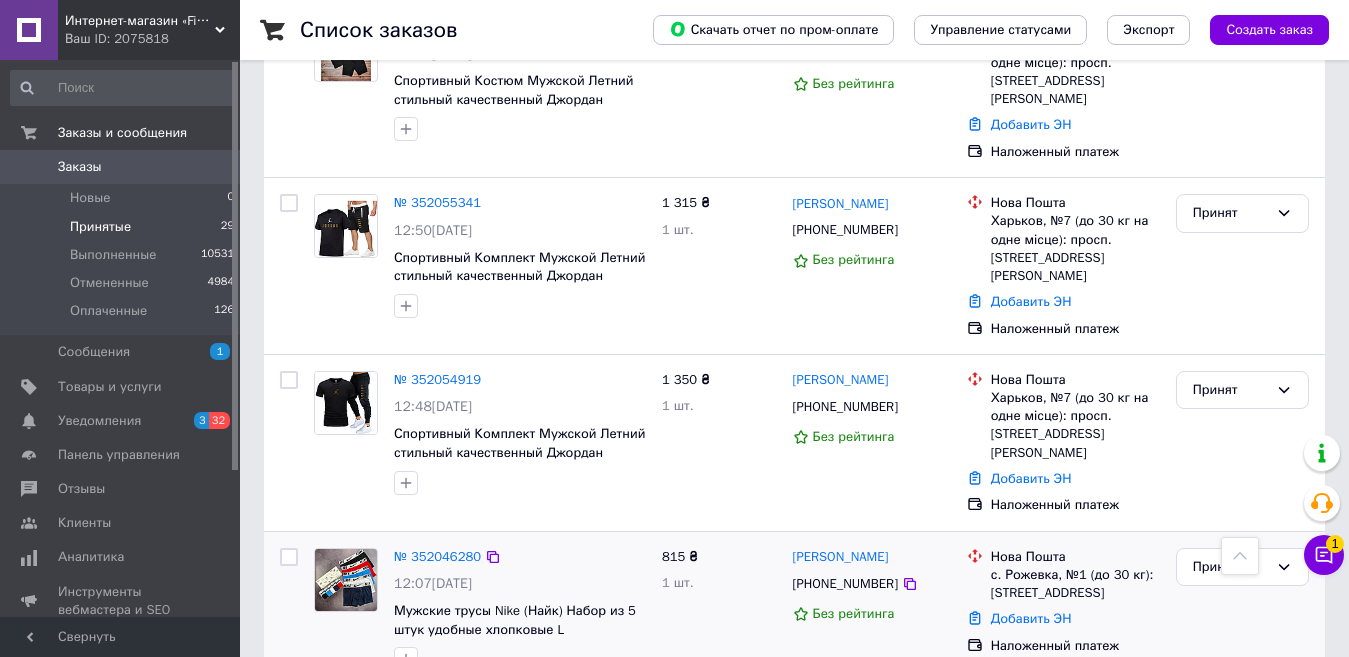 scroll, scrollTop: 1100, scrollLeft: 0, axis: vertical 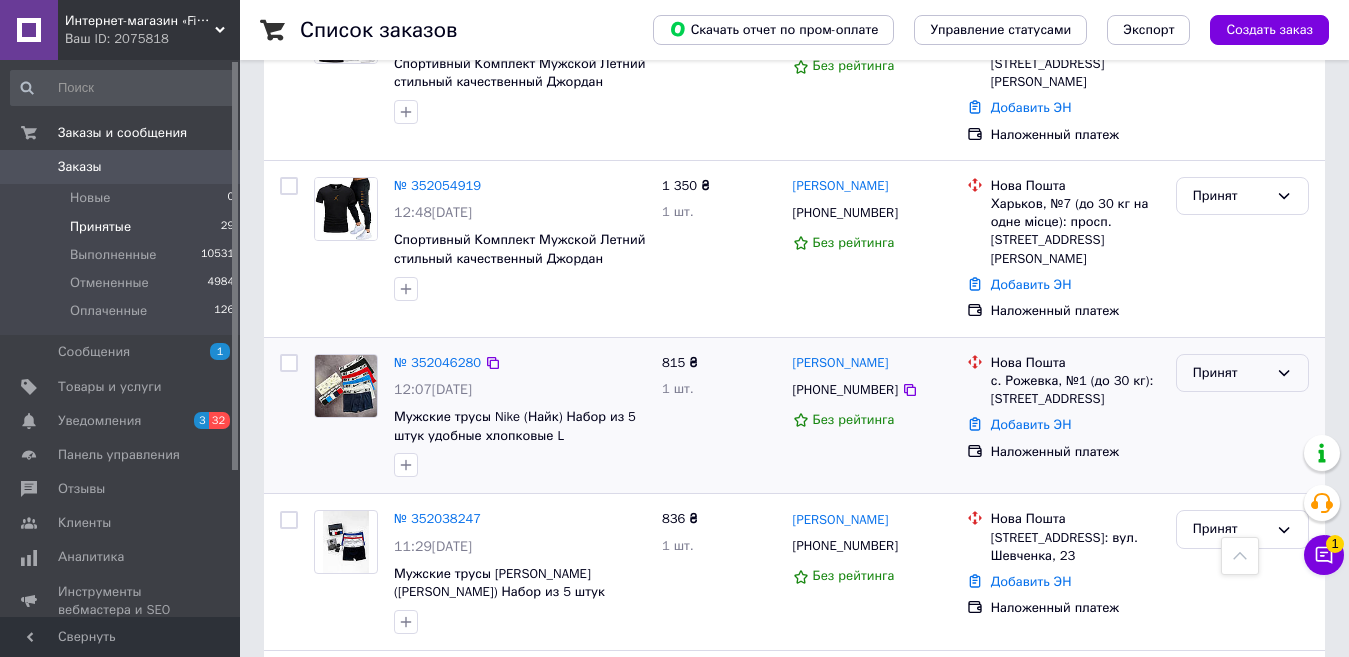 click on "Принят" at bounding box center [1230, 373] 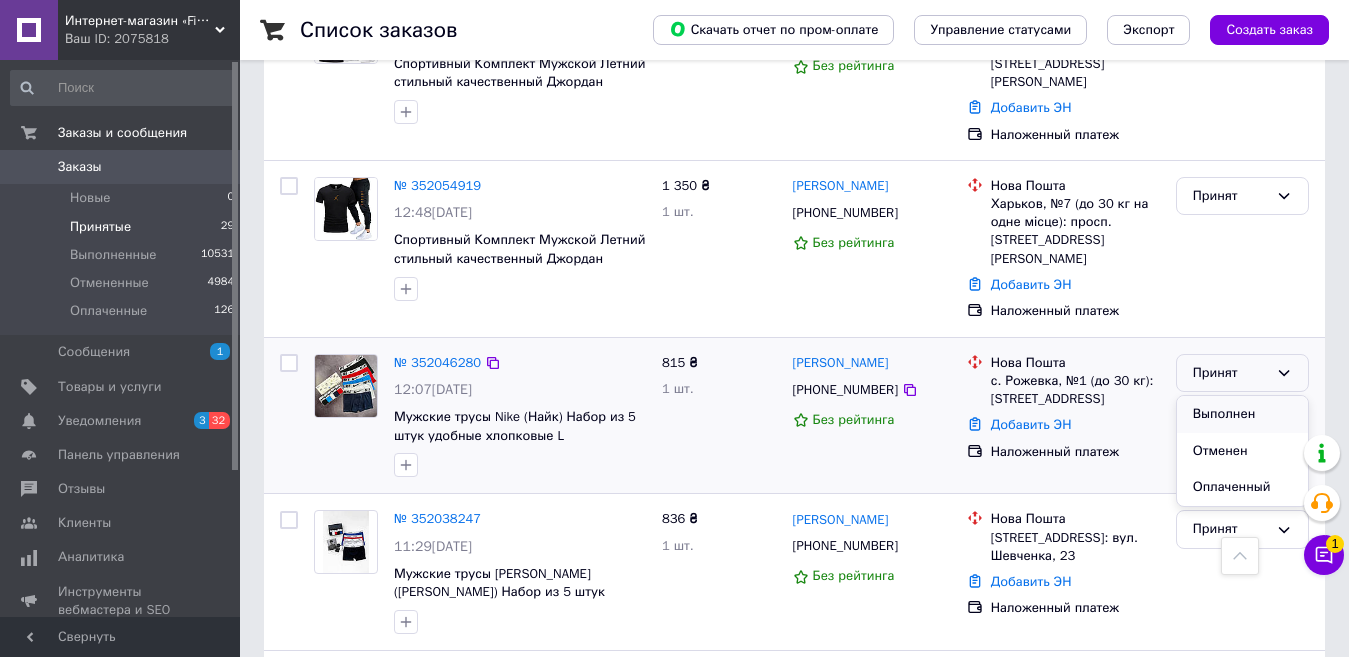 click on "Выполнен" at bounding box center (1242, 414) 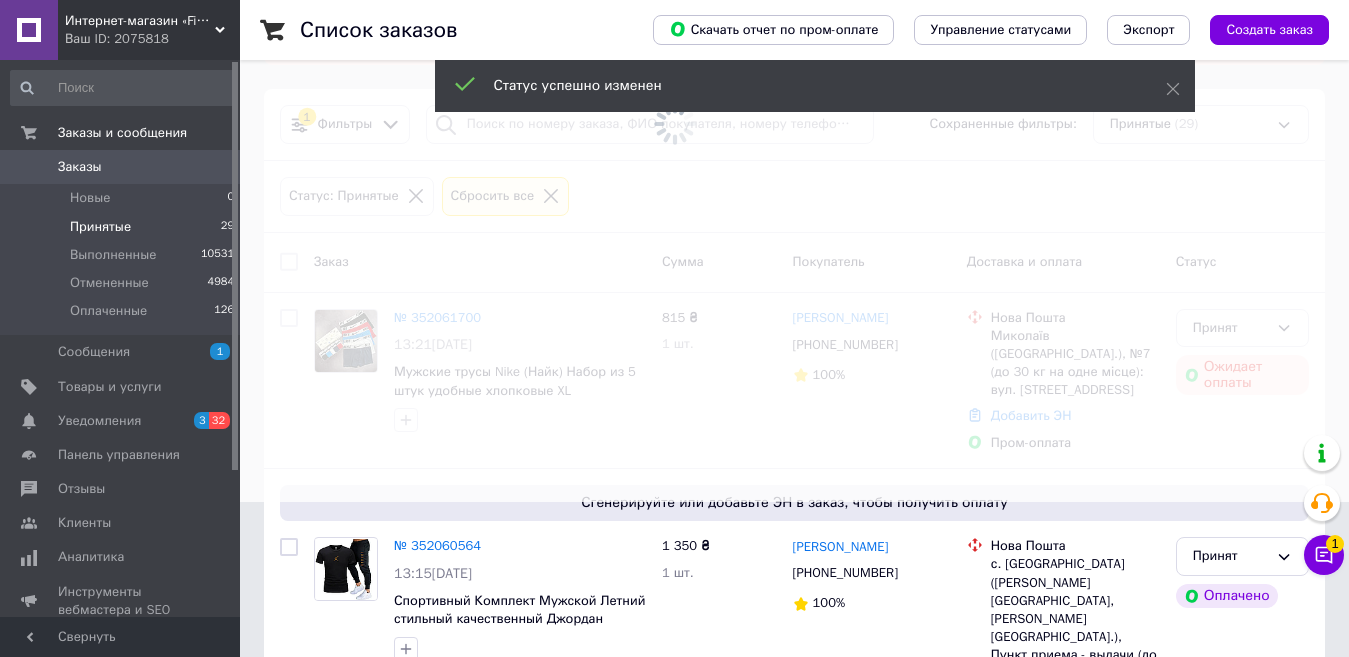 scroll, scrollTop: 100, scrollLeft: 0, axis: vertical 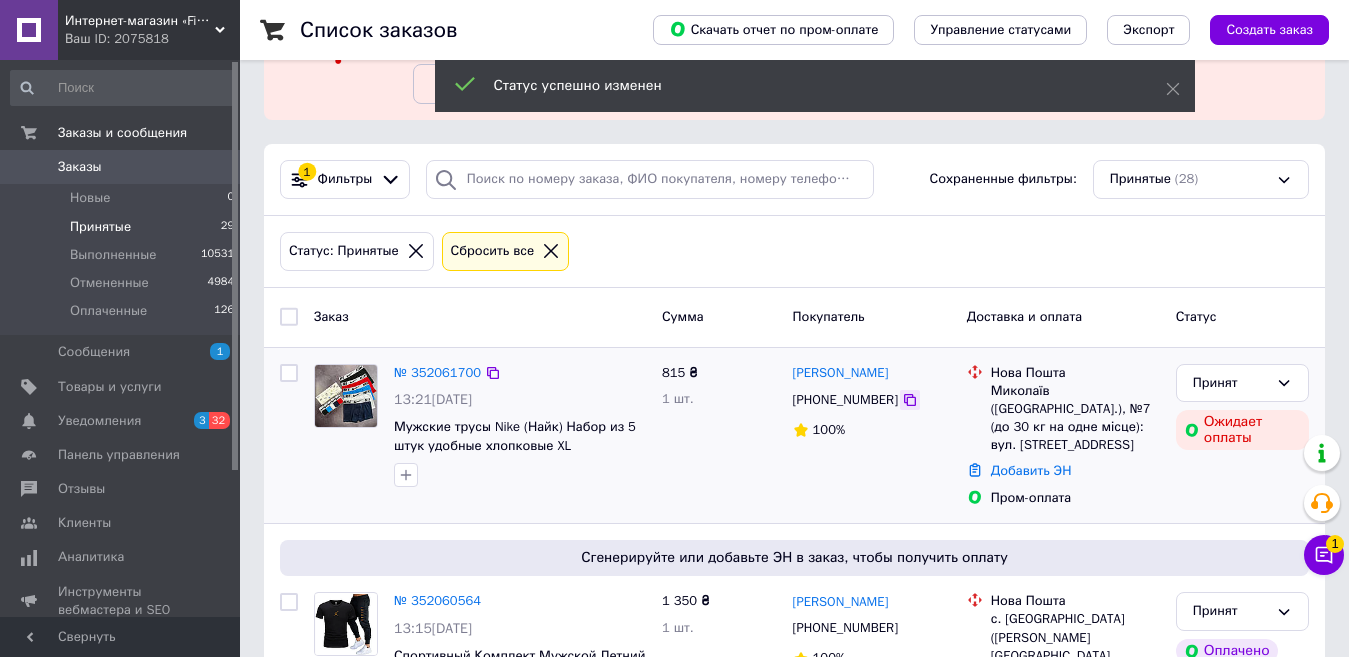 click 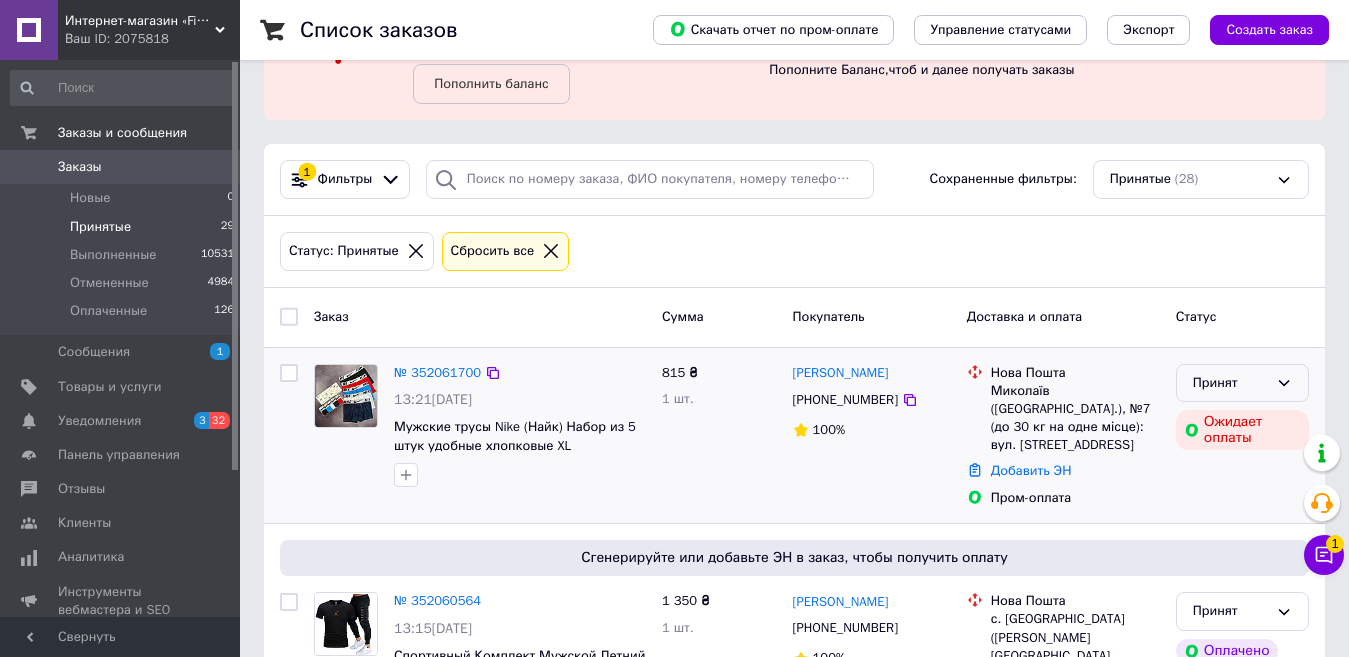 click on "Принят" at bounding box center [1230, 383] 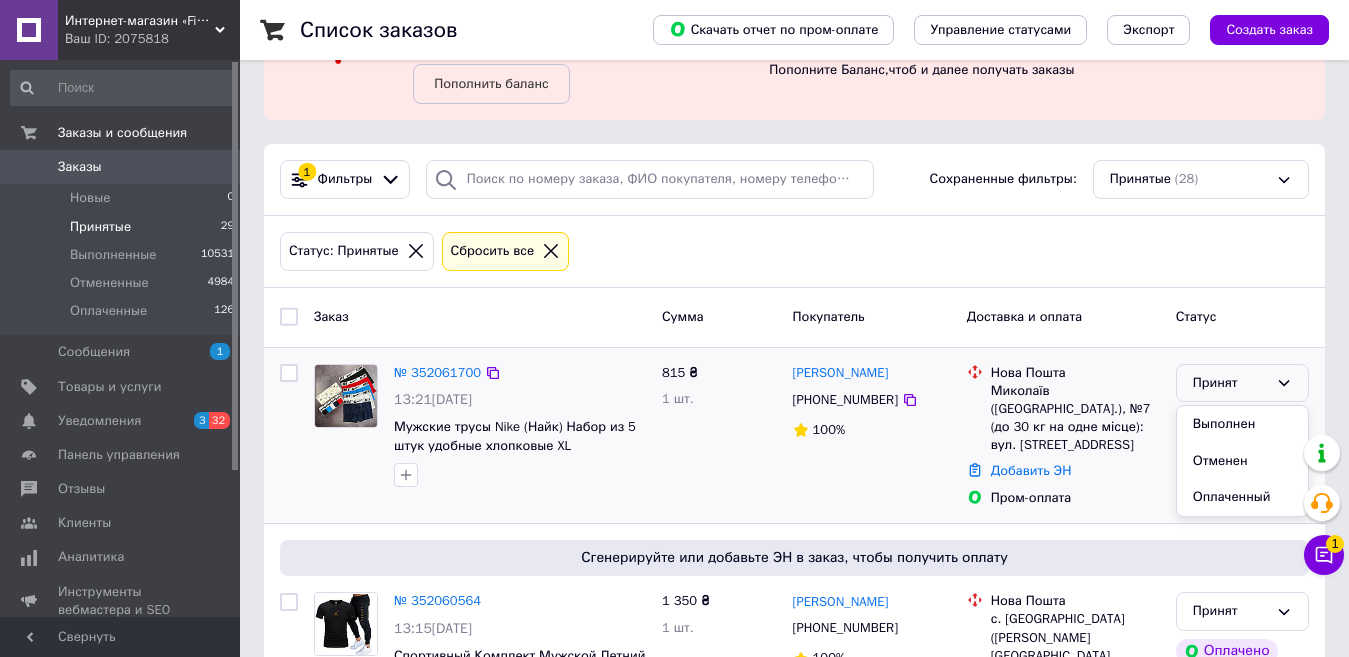 click on "Выполнен" at bounding box center (1242, 424) 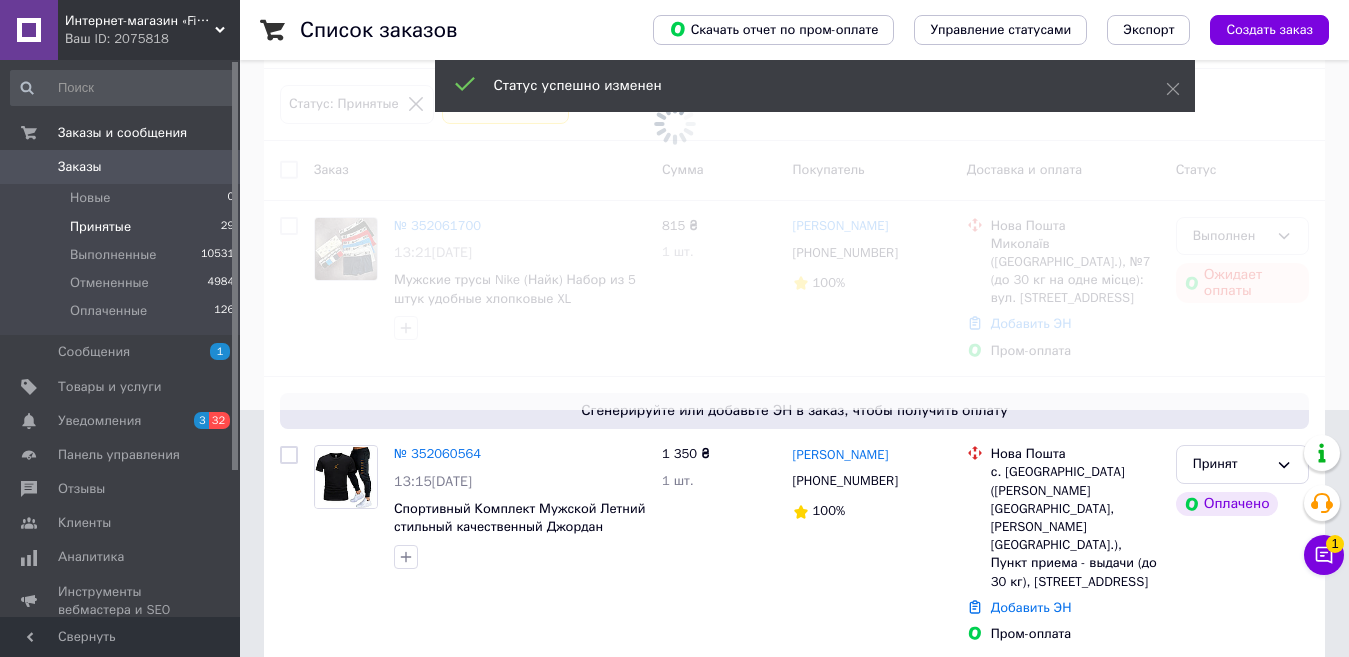 scroll, scrollTop: 300, scrollLeft: 0, axis: vertical 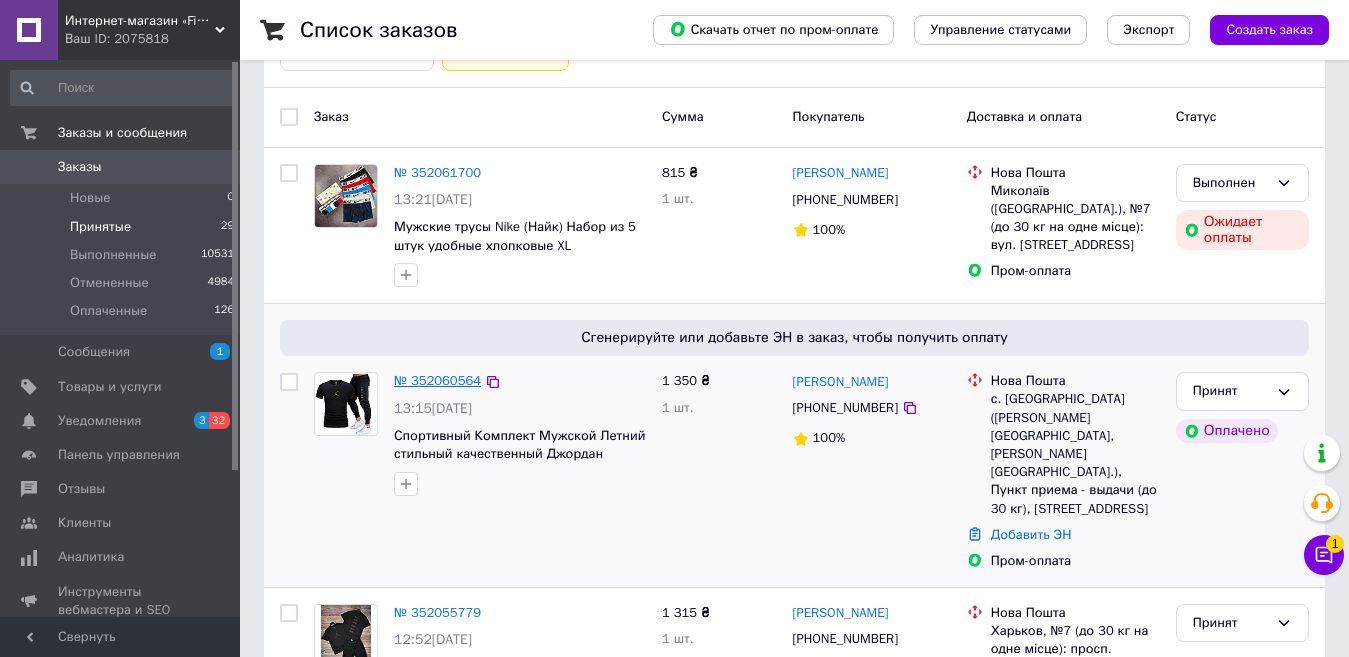 click on "№ 352060564" at bounding box center (437, 380) 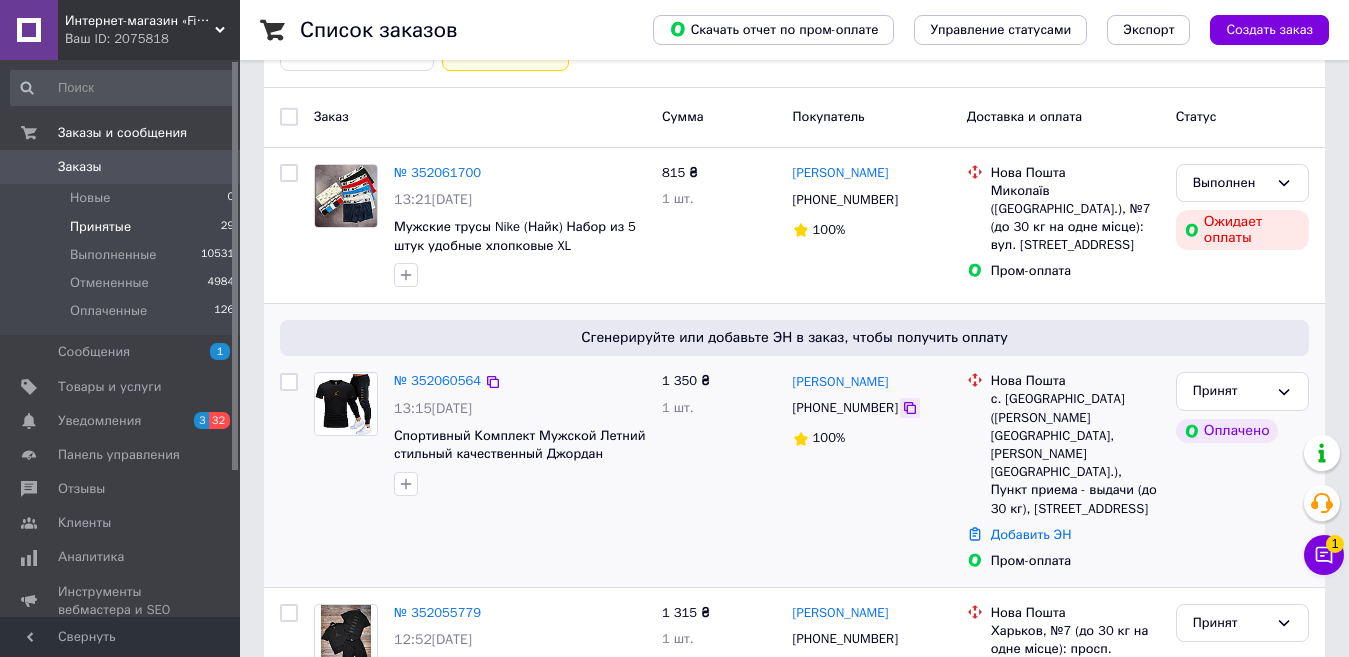 click 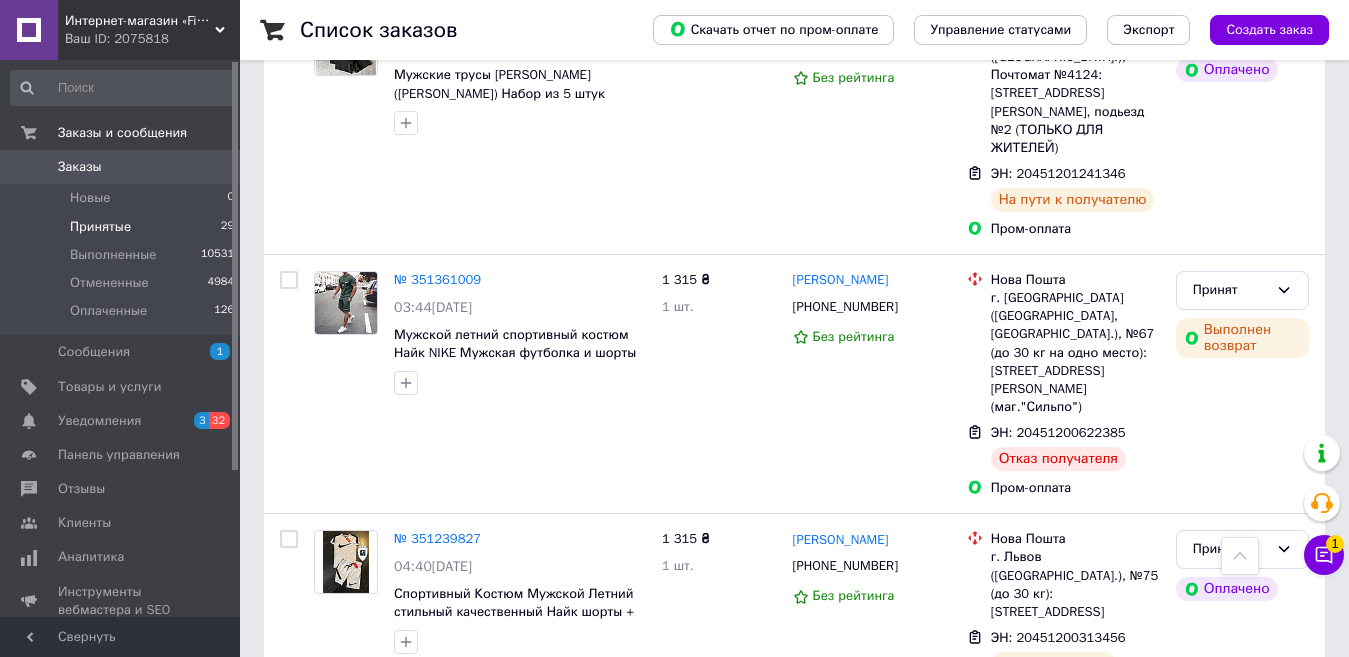 scroll, scrollTop: 4762, scrollLeft: 0, axis: vertical 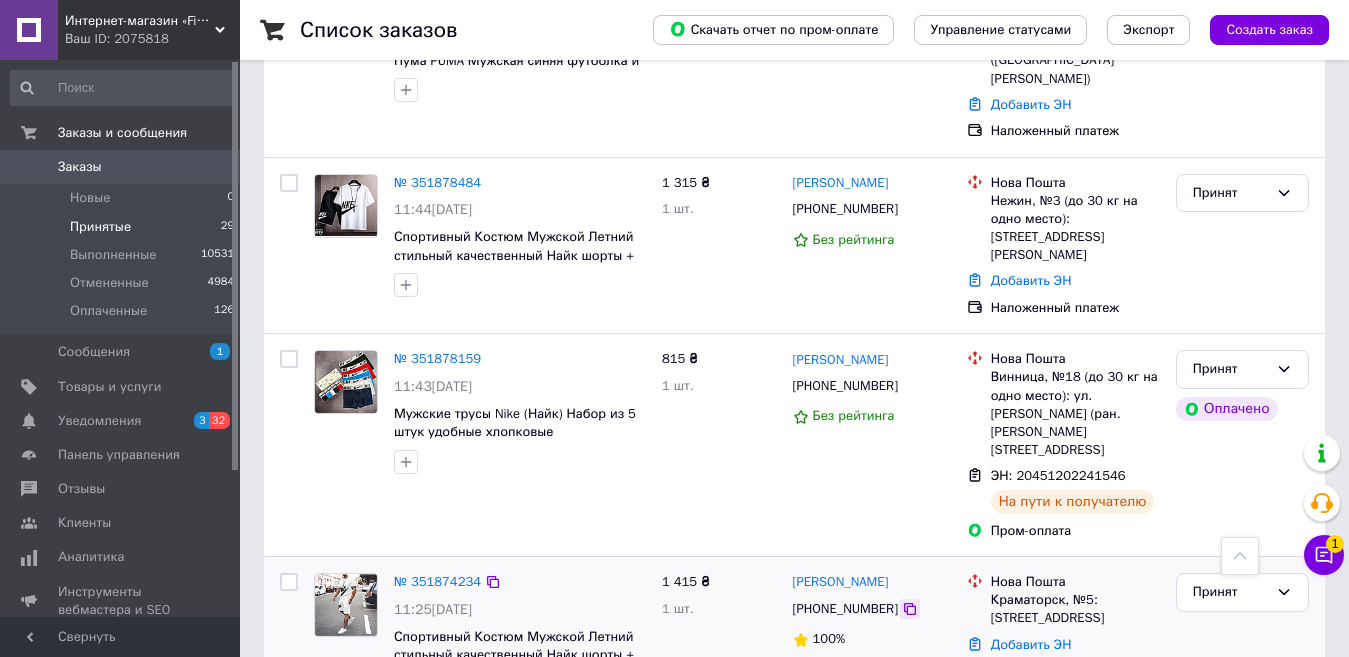 click 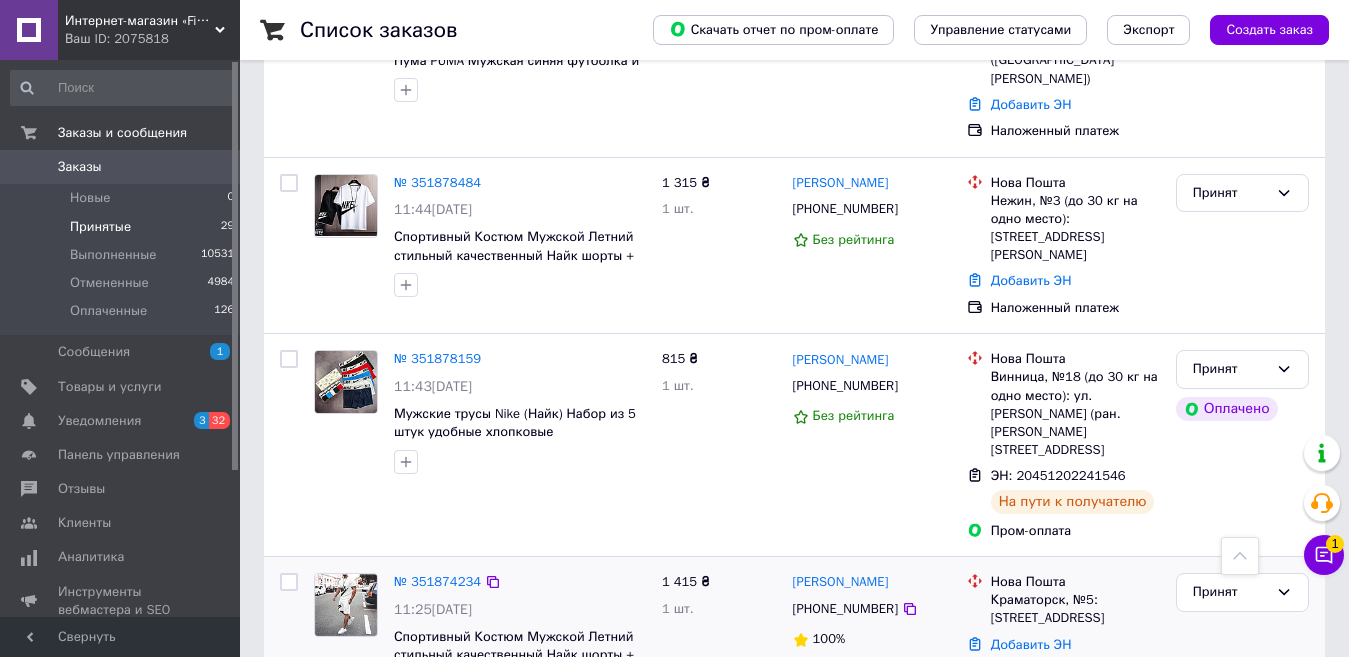 drag, startPoint x: 1225, startPoint y: 429, endPoint x: 1225, endPoint y: 446, distance: 17 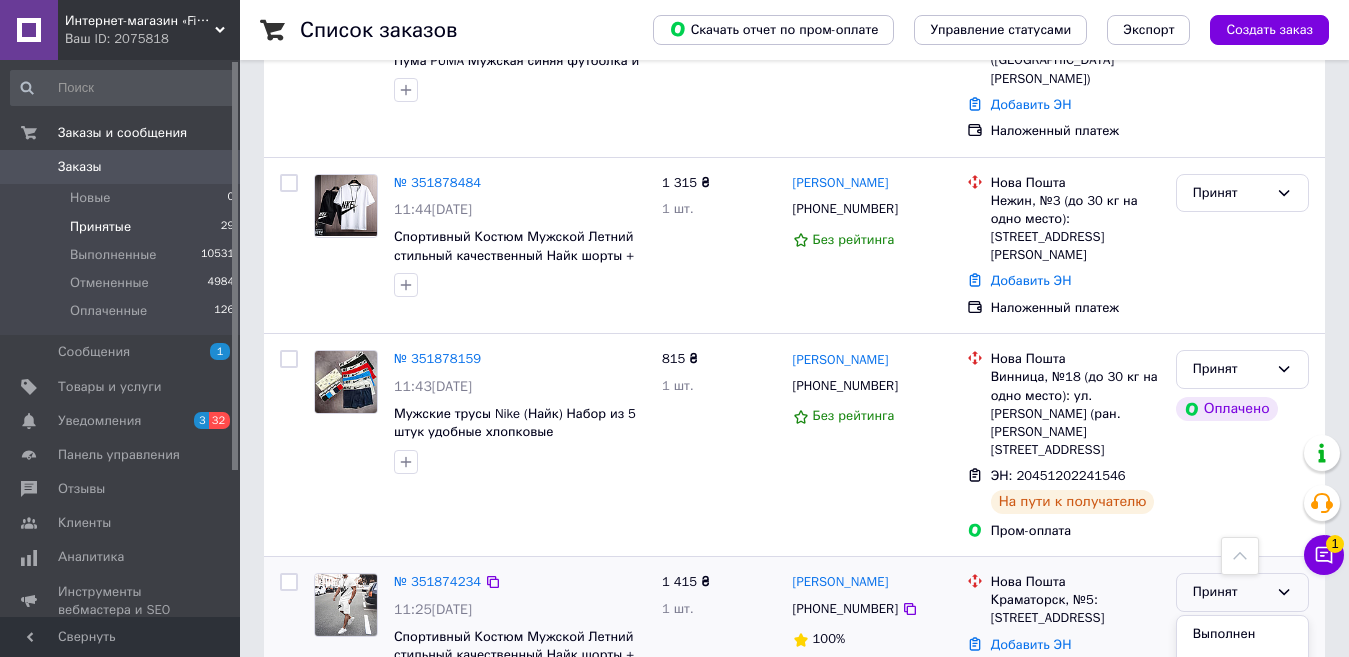 click on "Выполнен" at bounding box center [1242, 634] 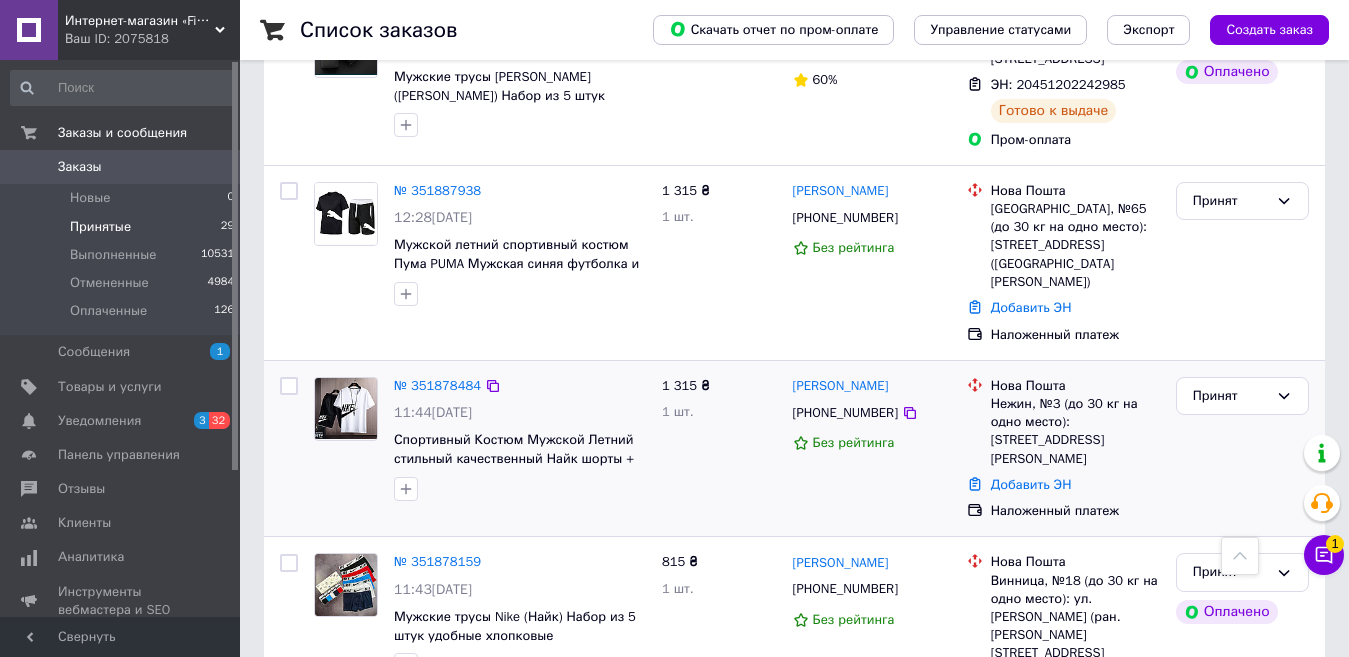 scroll, scrollTop: 3134, scrollLeft: 0, axis: vertical 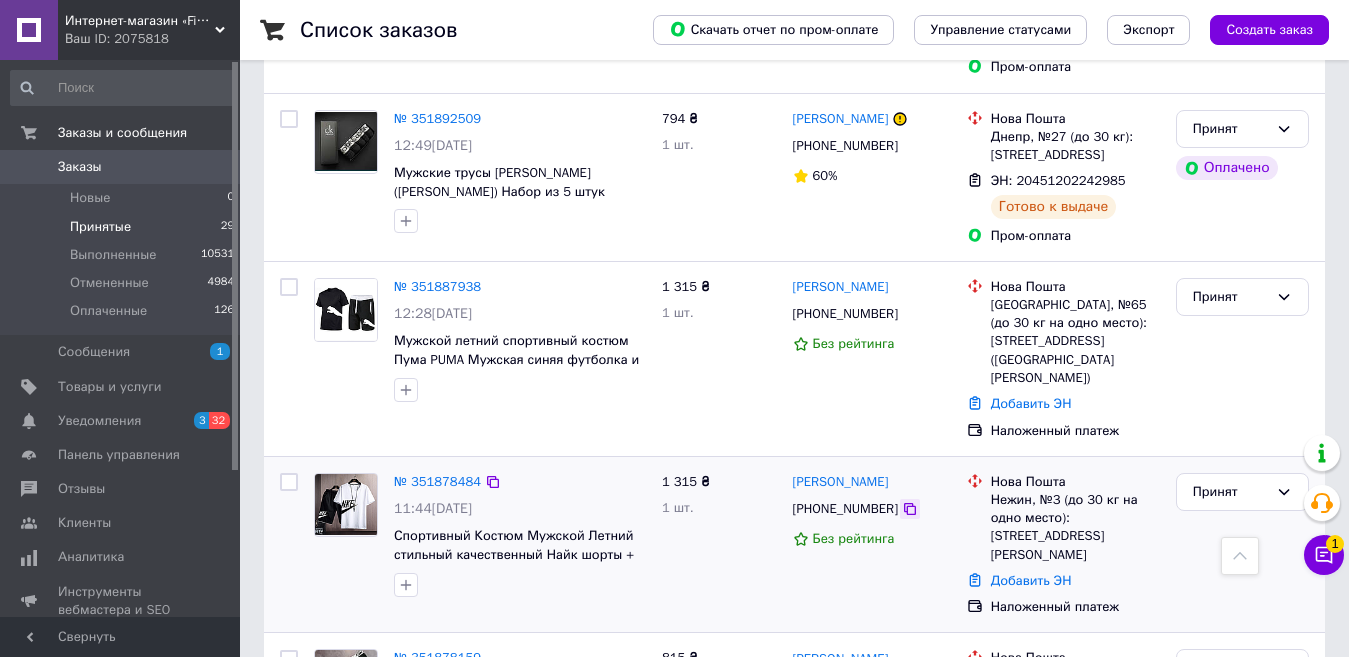 click 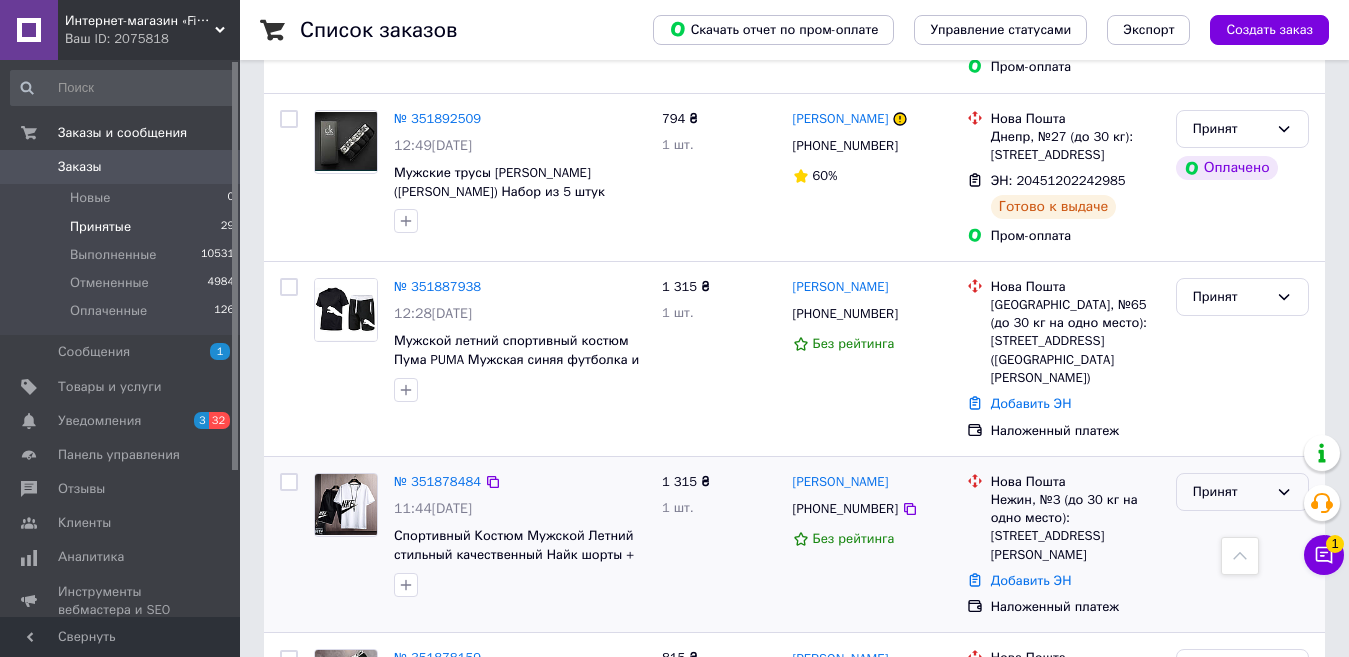 click on "Принят" at bounding box center [1230, 492] 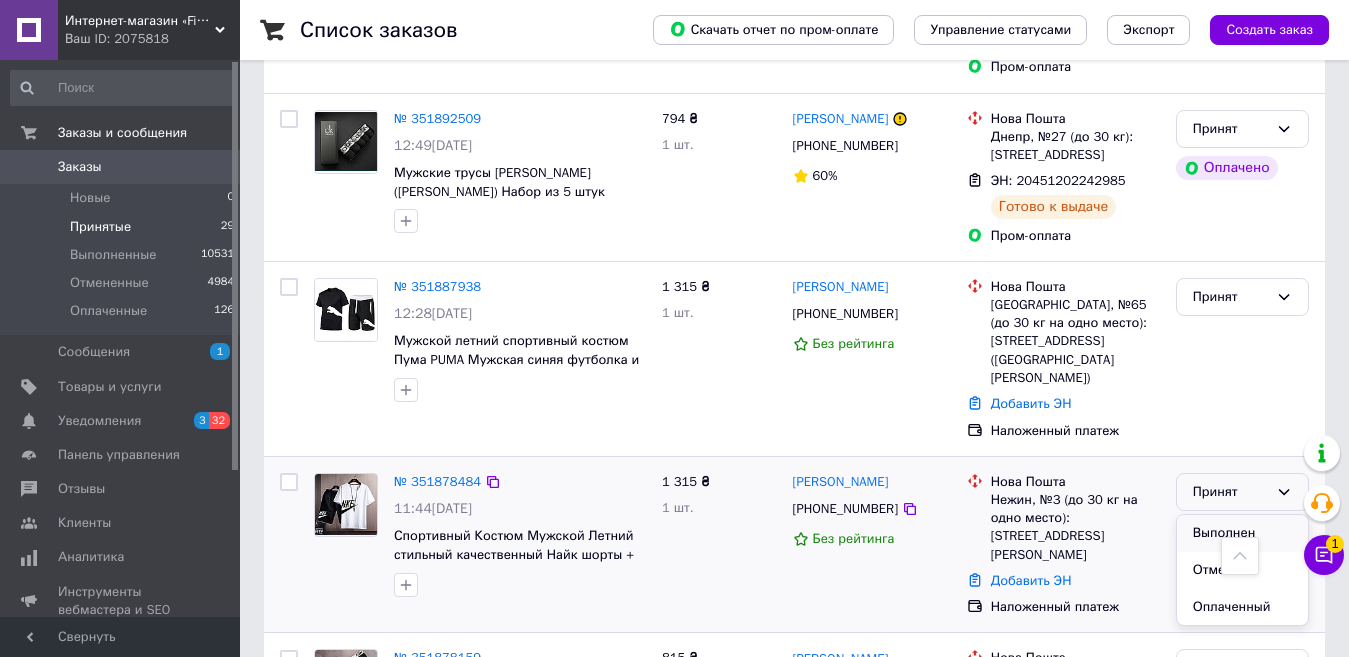 click on "Выполнен" at bounding box center [1242, 533] 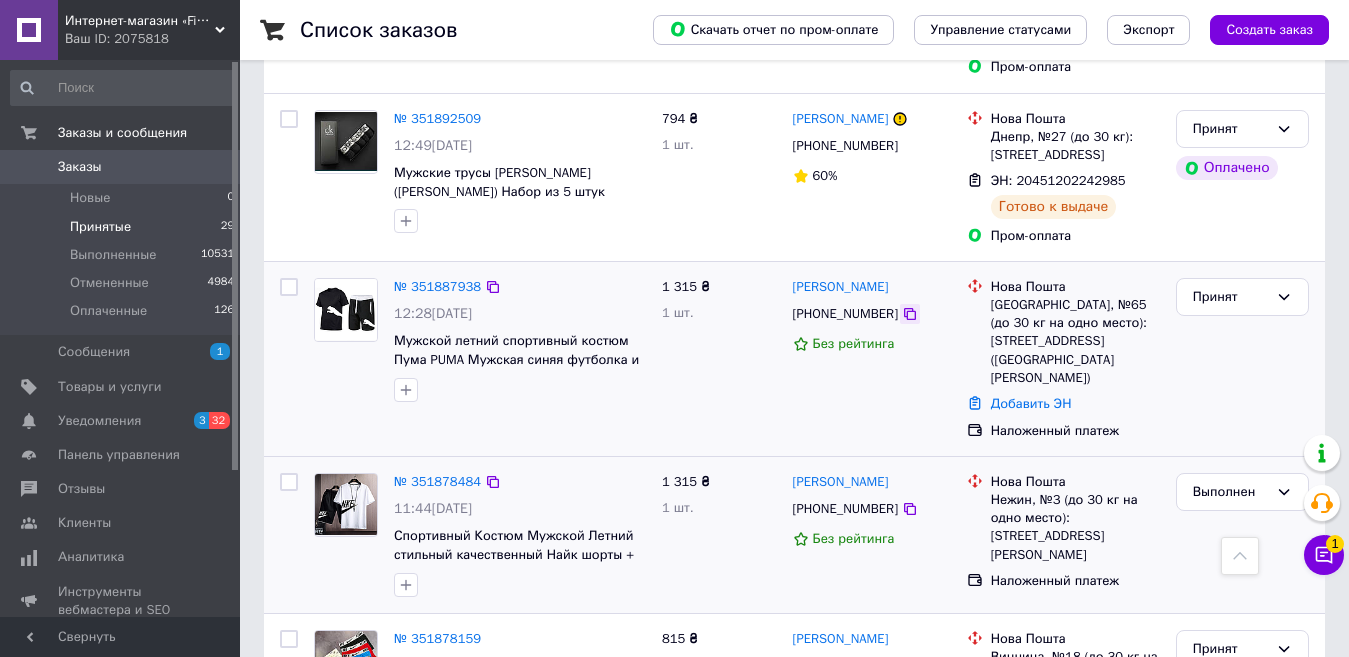 click 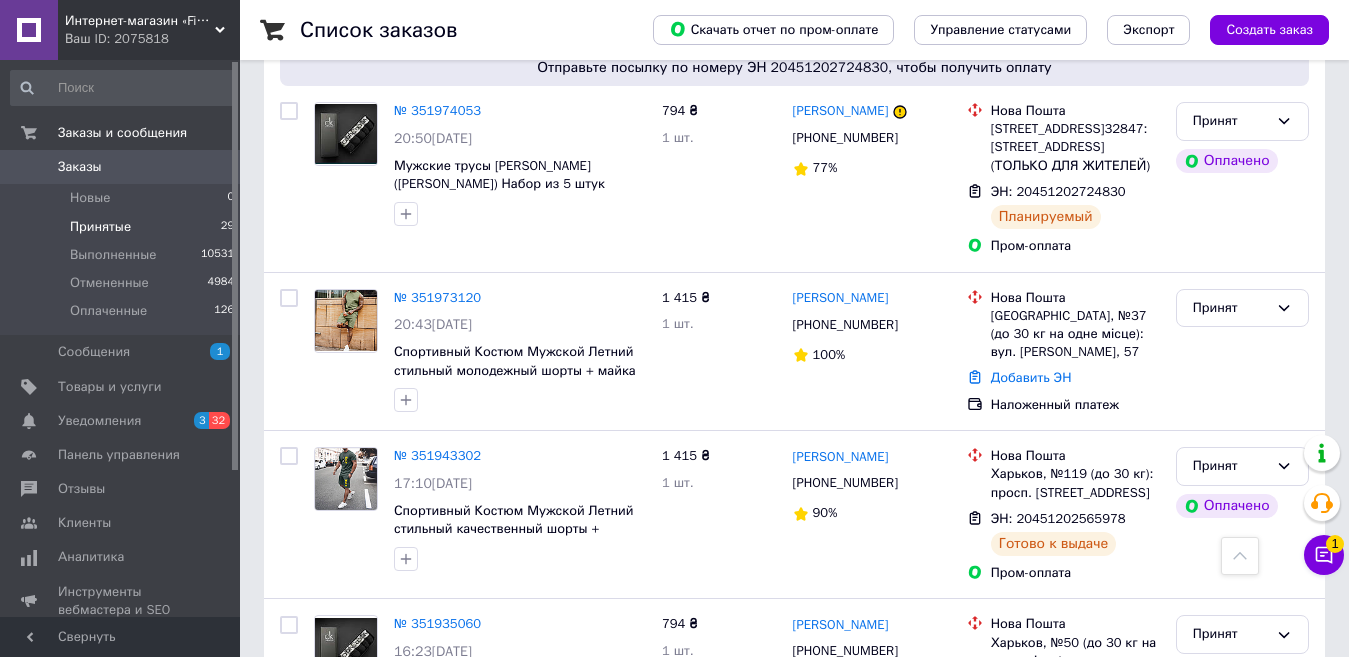 scroll, scrollTop: 2034, scrollLeft: 0, axis: vertical 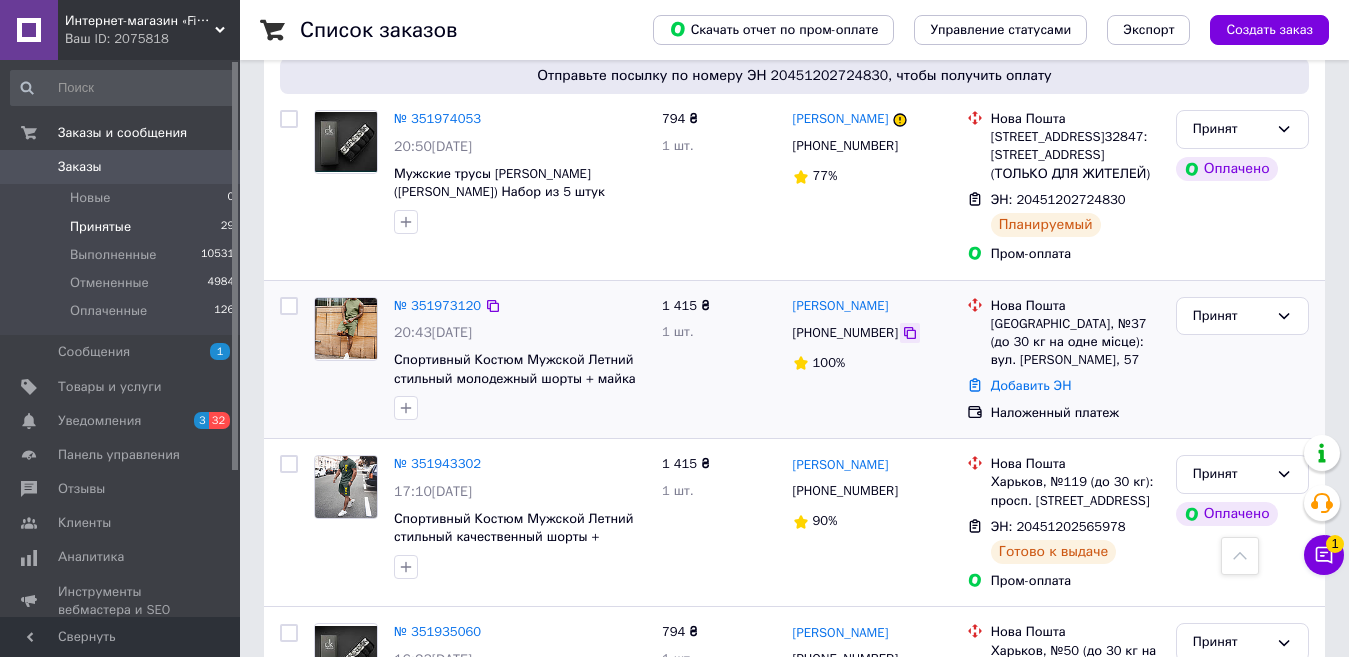 click 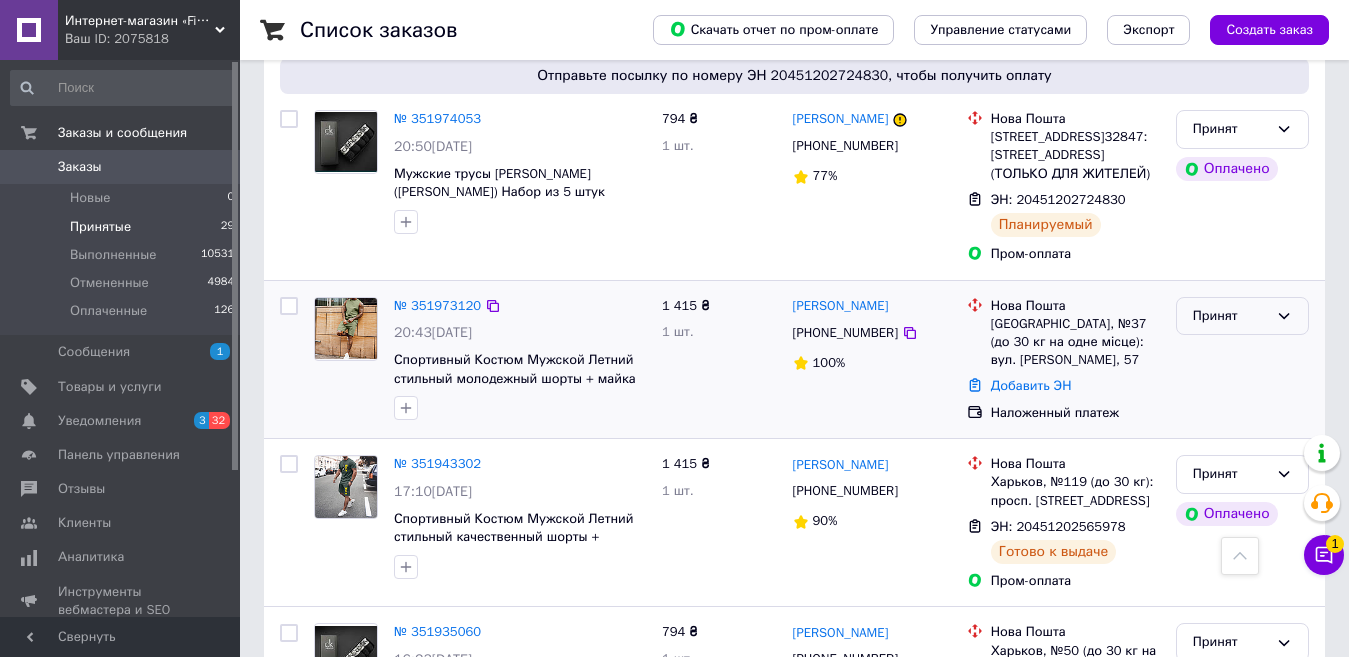 click on "Принят" at bounding box center [1230, 316] 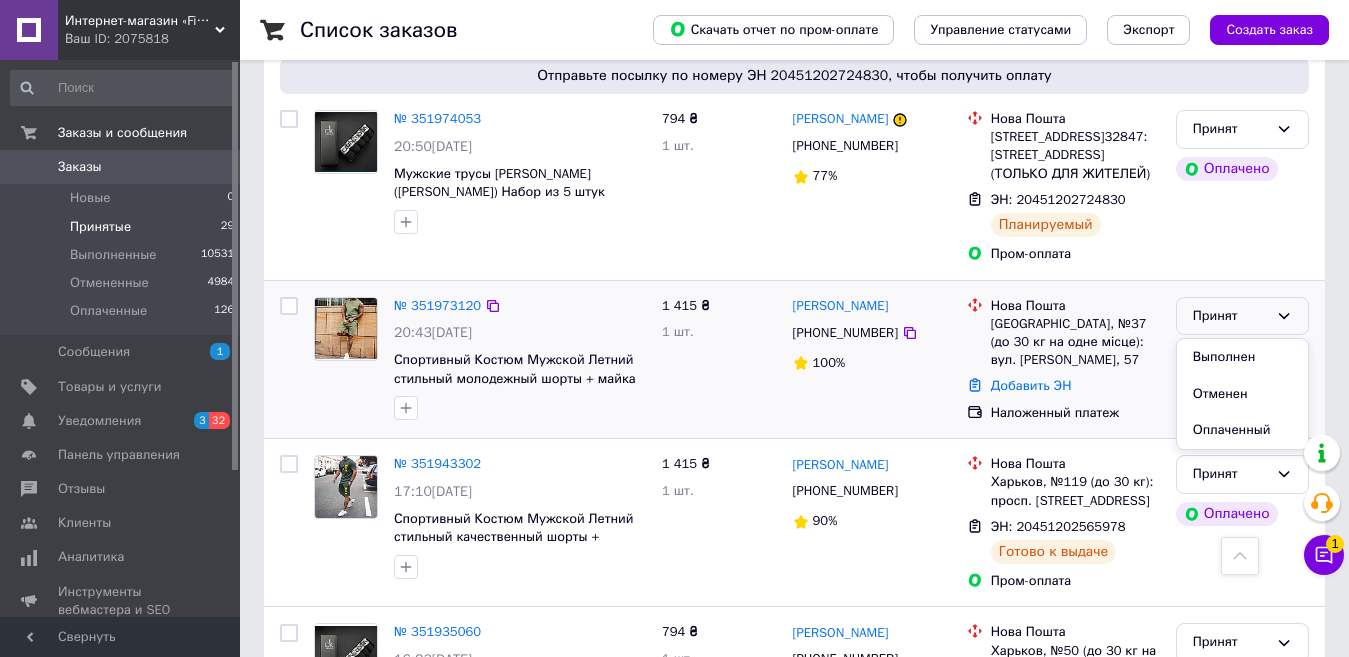 click on "Выполнен" at bounding box center (1242, 357) 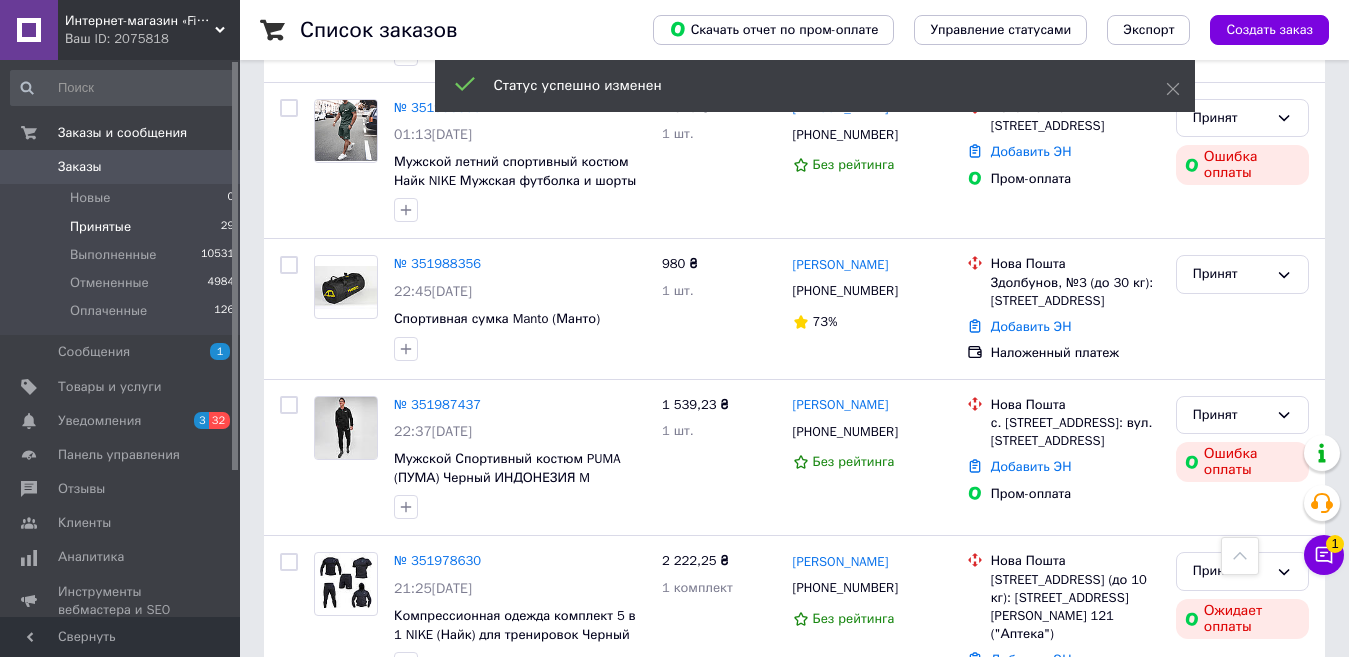 scroll, scrollTop: 1334, scrollLeft: 0, axis: vertical 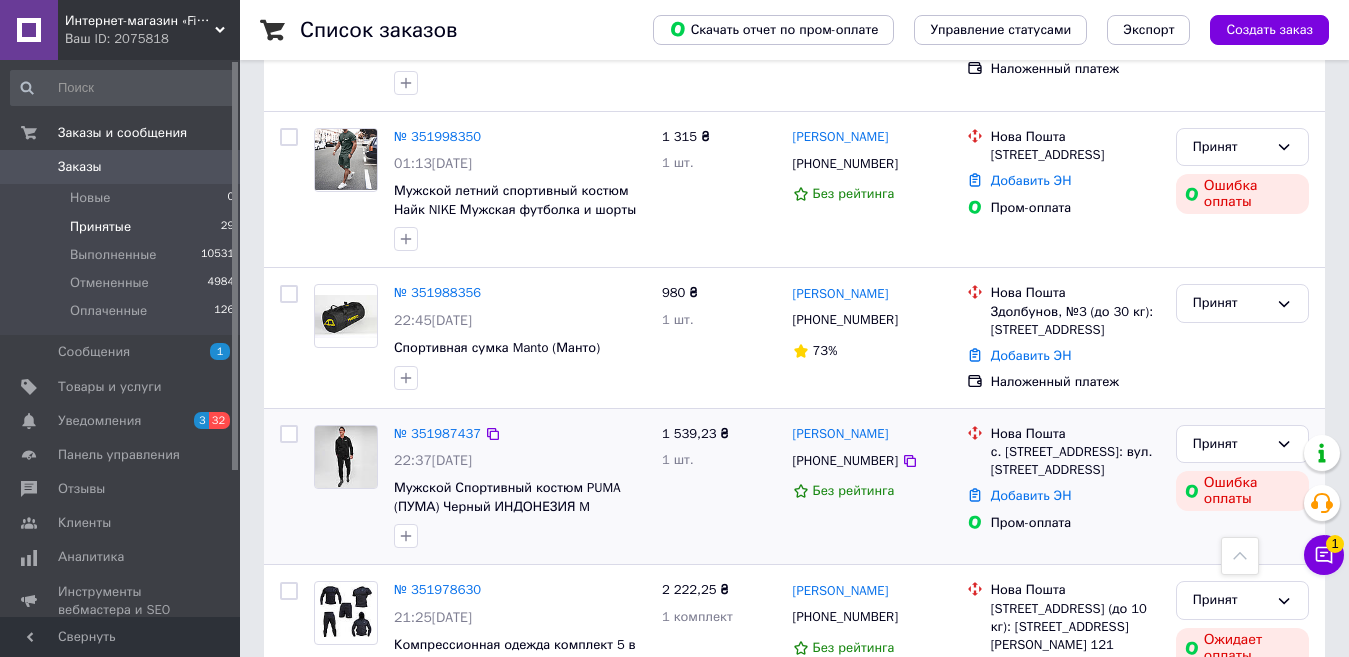 drag, startPoint x: 898, startPoint y: 347, endPoint x: 885, endPoint y: 406, distance: 60.41523 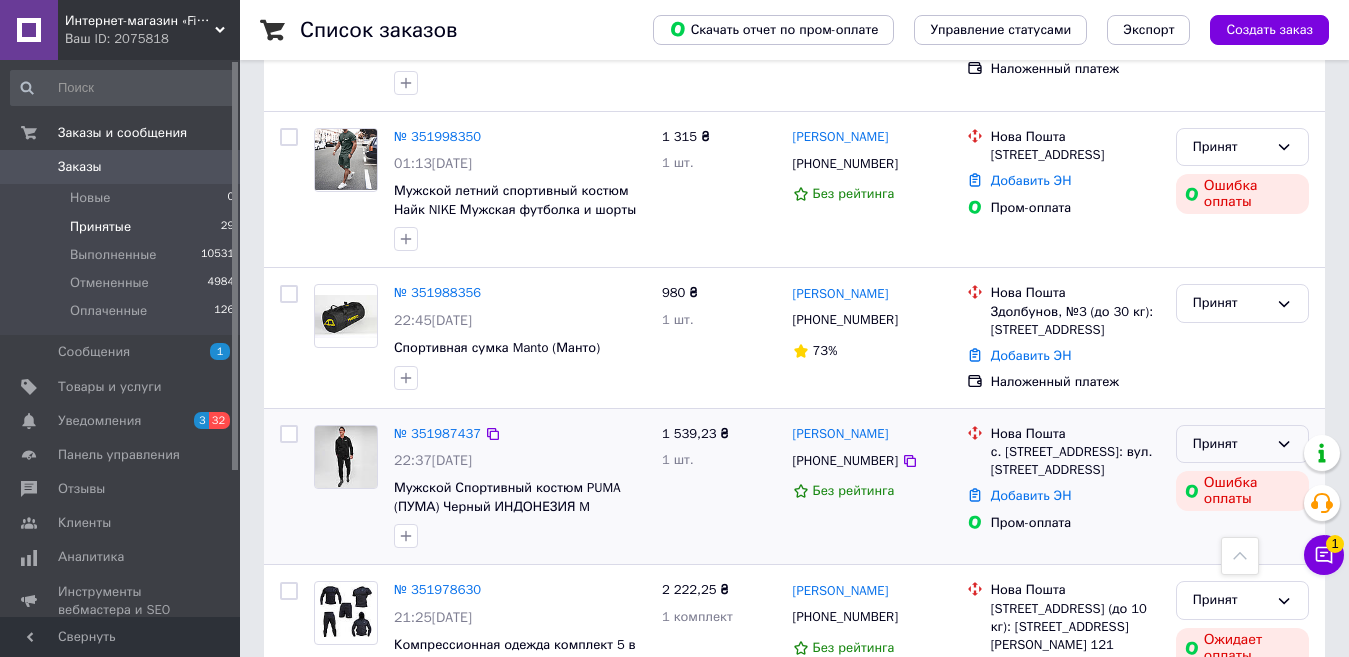 click on "Принят" at bounding box center (1242, 444) 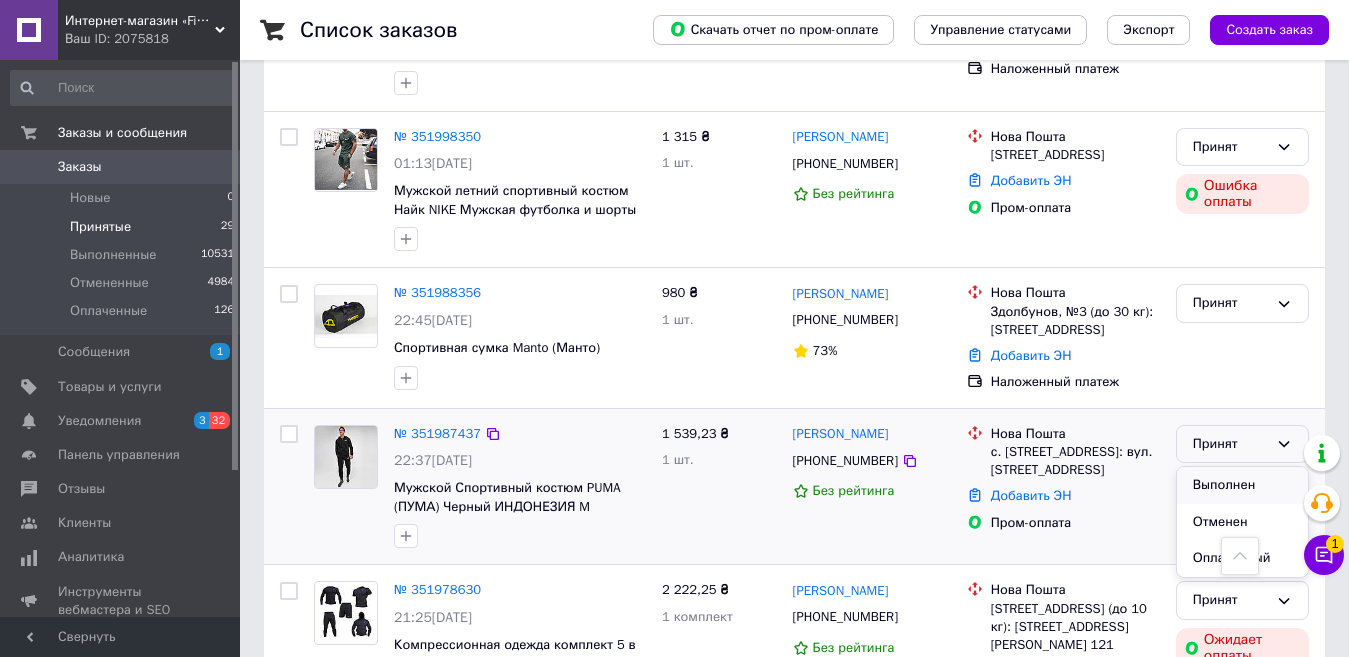 click on "Выполнен" at bounding box center [1242, 485] 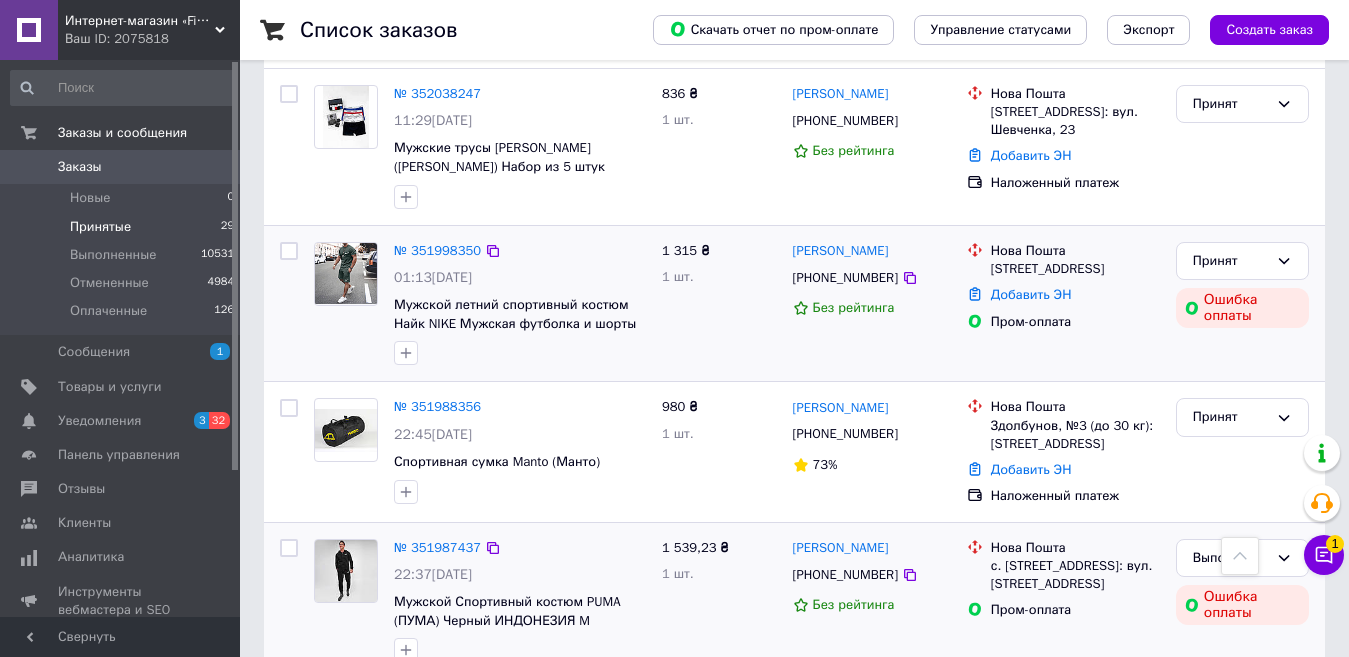scroll, scrollTop: 1134, scrollLeft: 0, axis: vertical 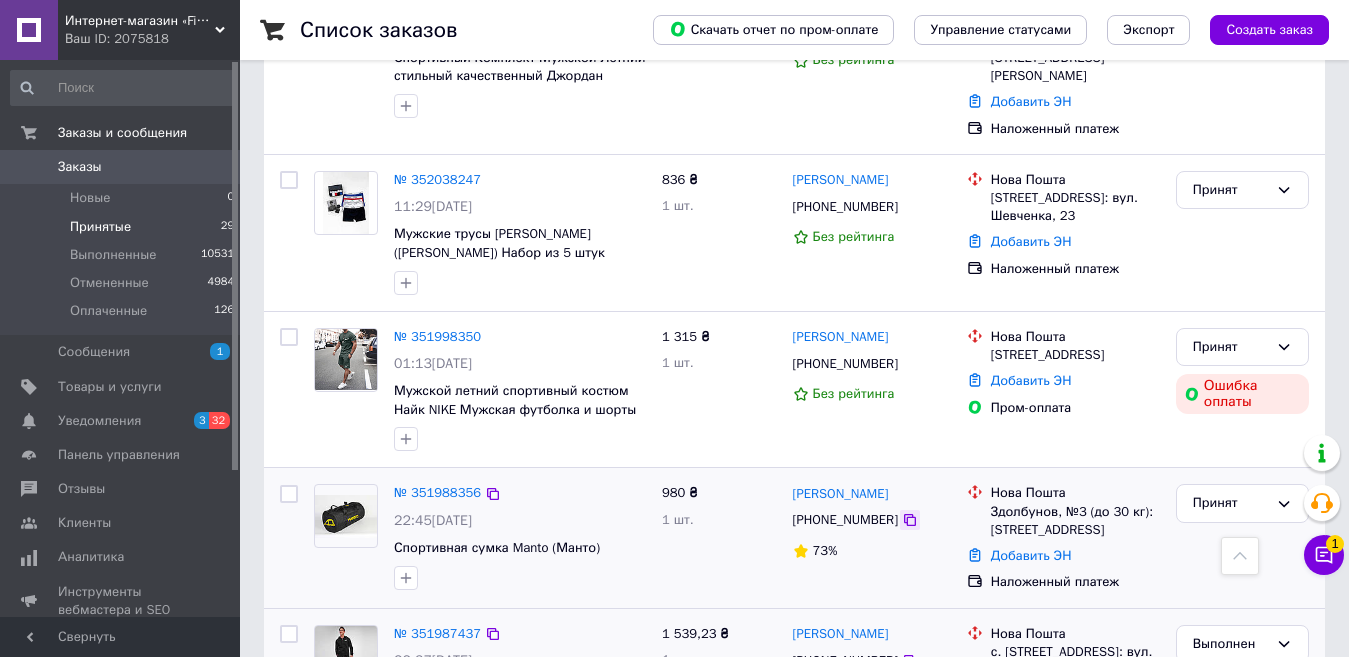 click 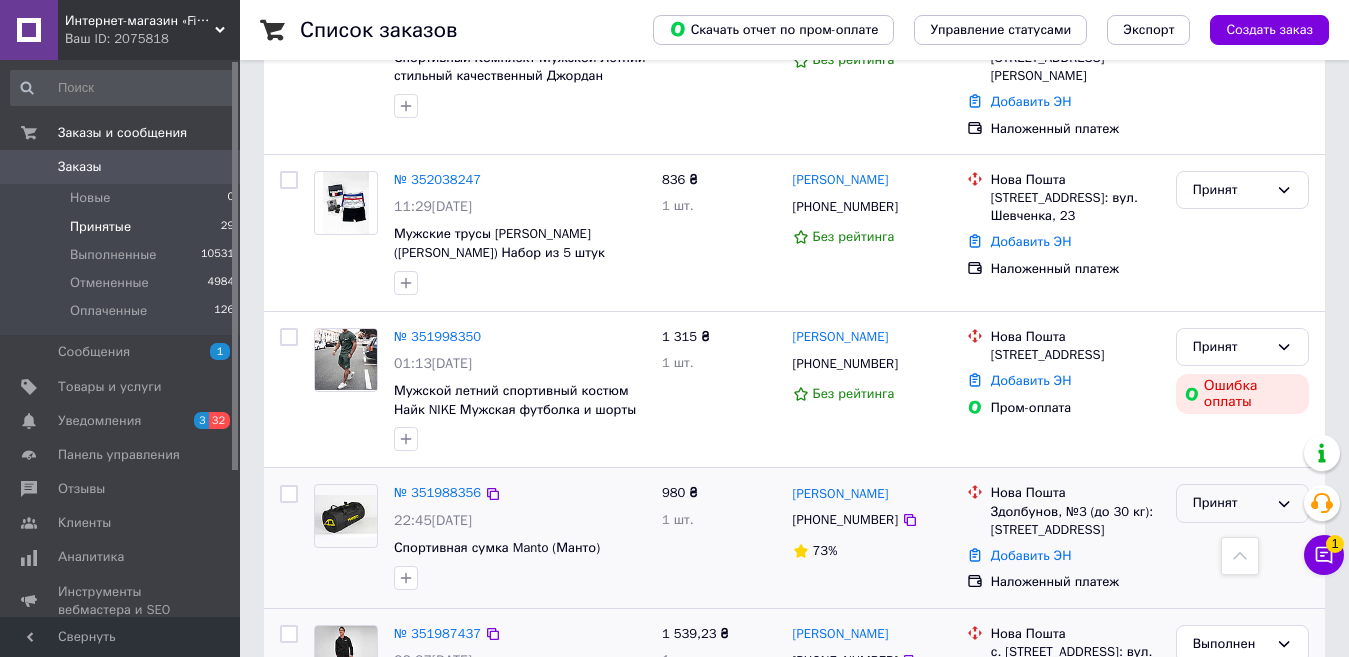 click on "Принят" at bounding box center (1230, 503) 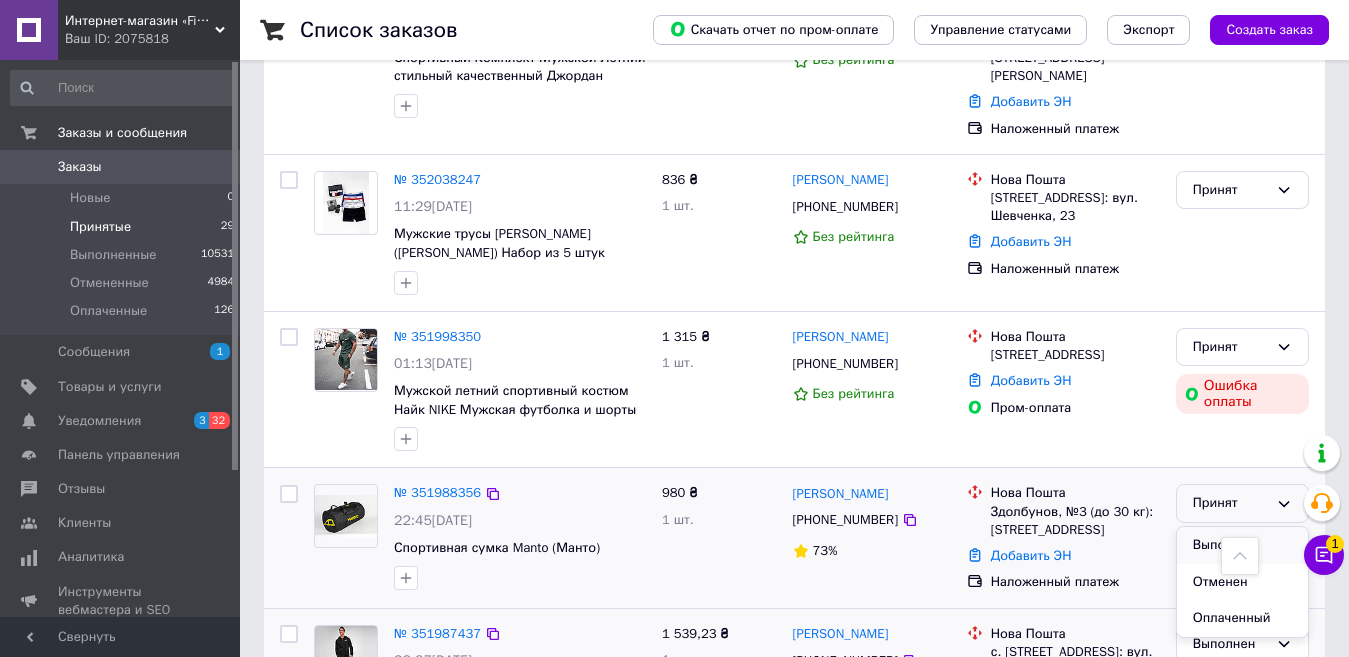 click on "Выполнен" at bounding box center [1242, 545] 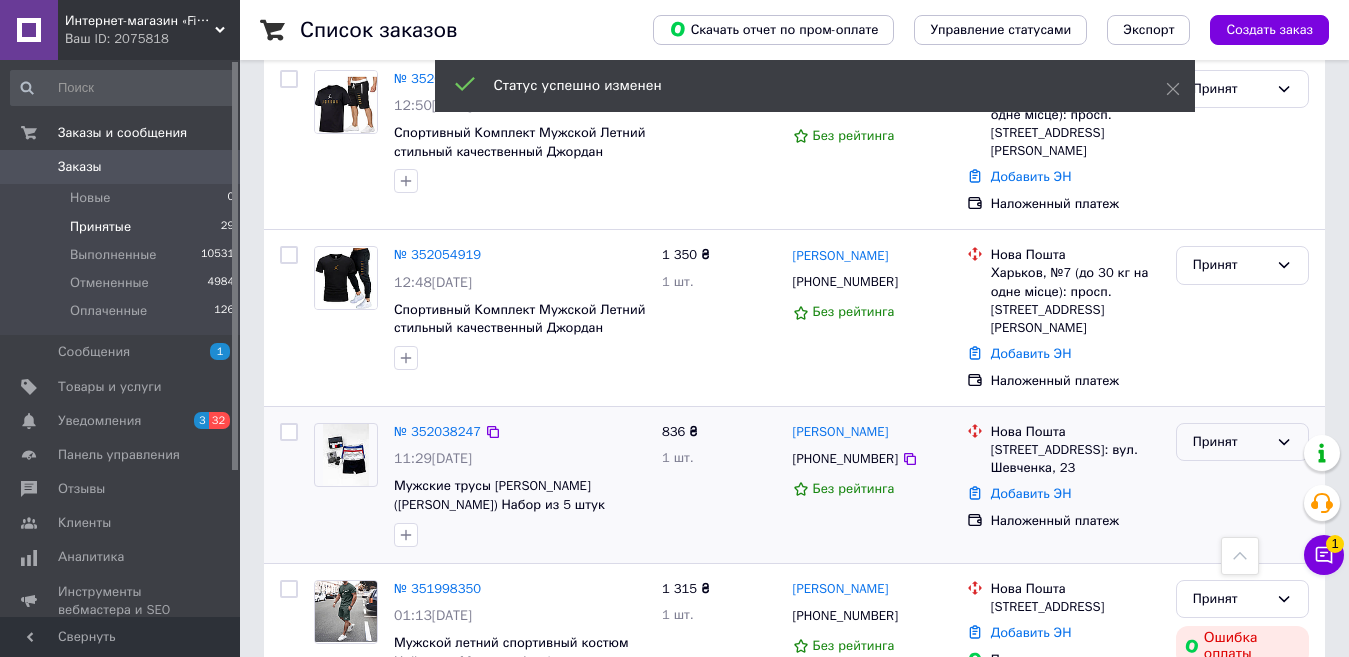 scroll, scrollTop: 934, scrollLeft: 0, axis: vertical 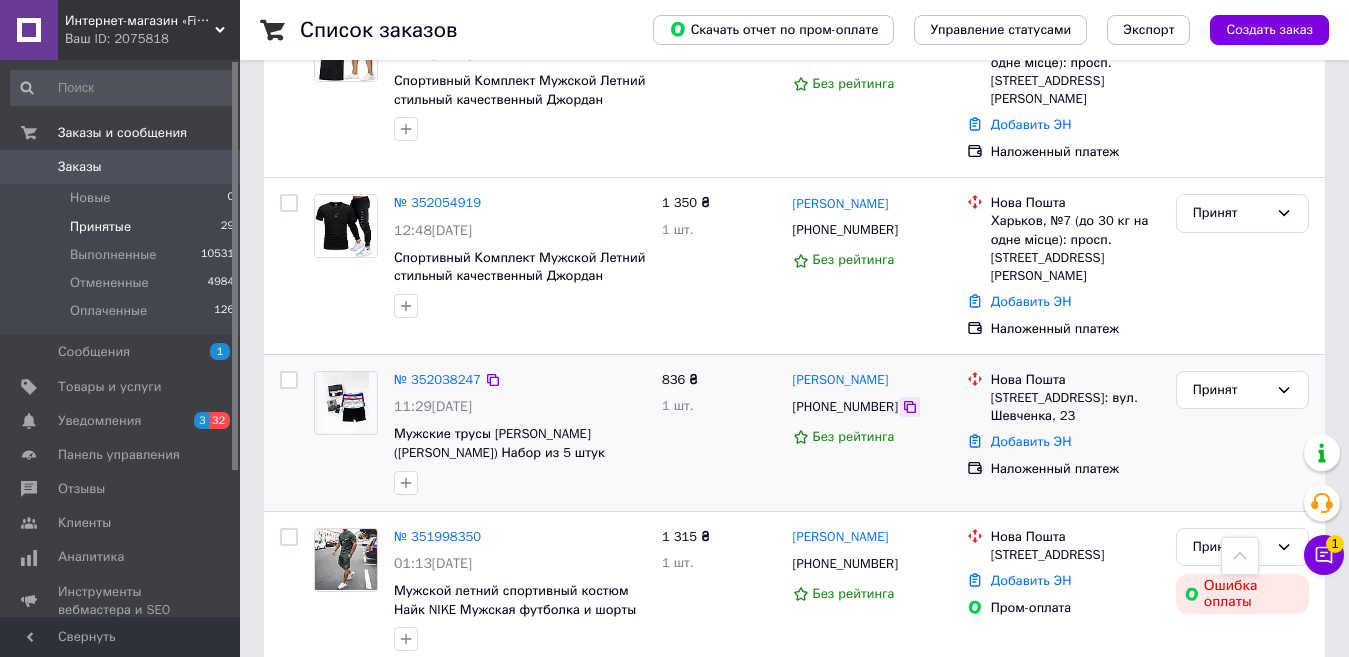 click 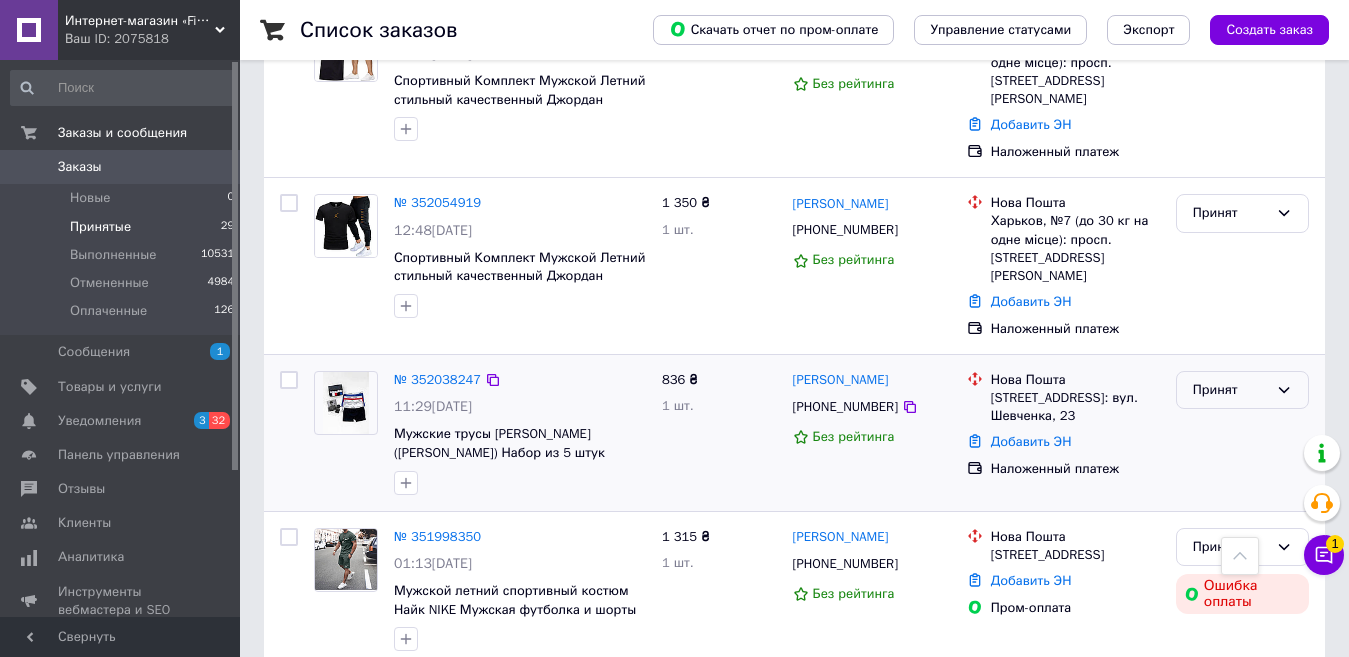 click on "Принят" at bounding box center [1230, 390] 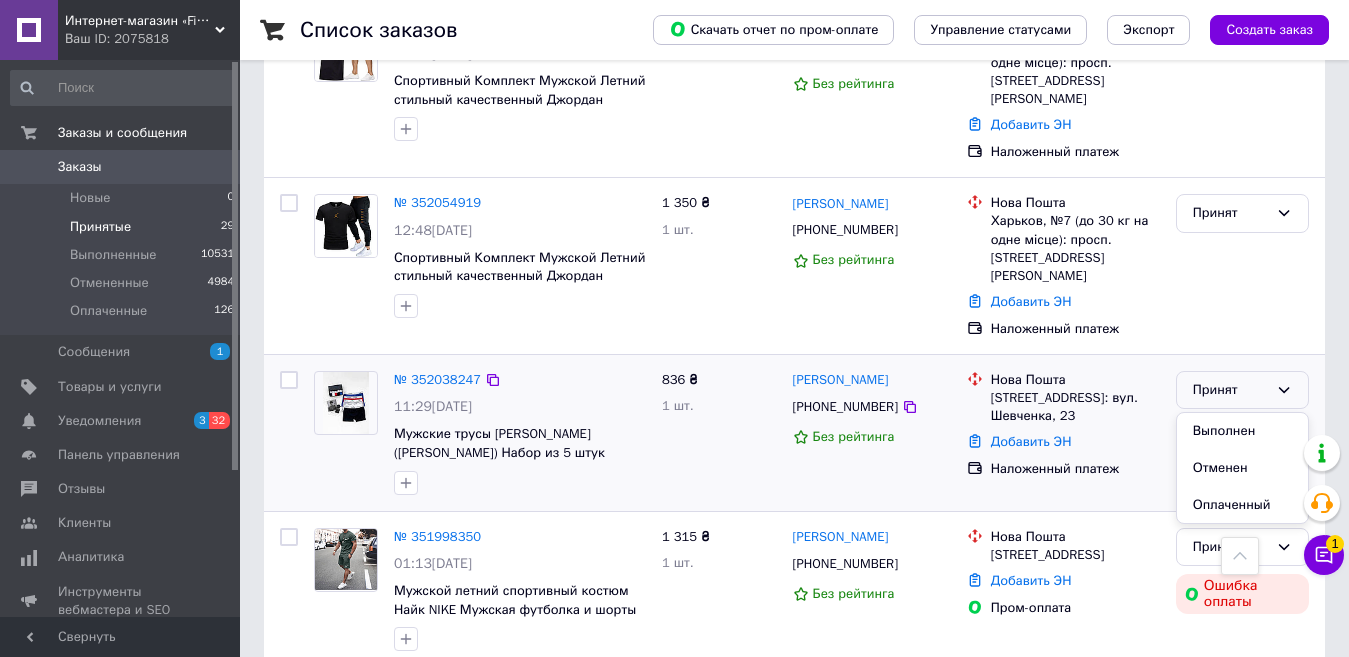 click on "Выполнен" at bounding box center (1242, 431) 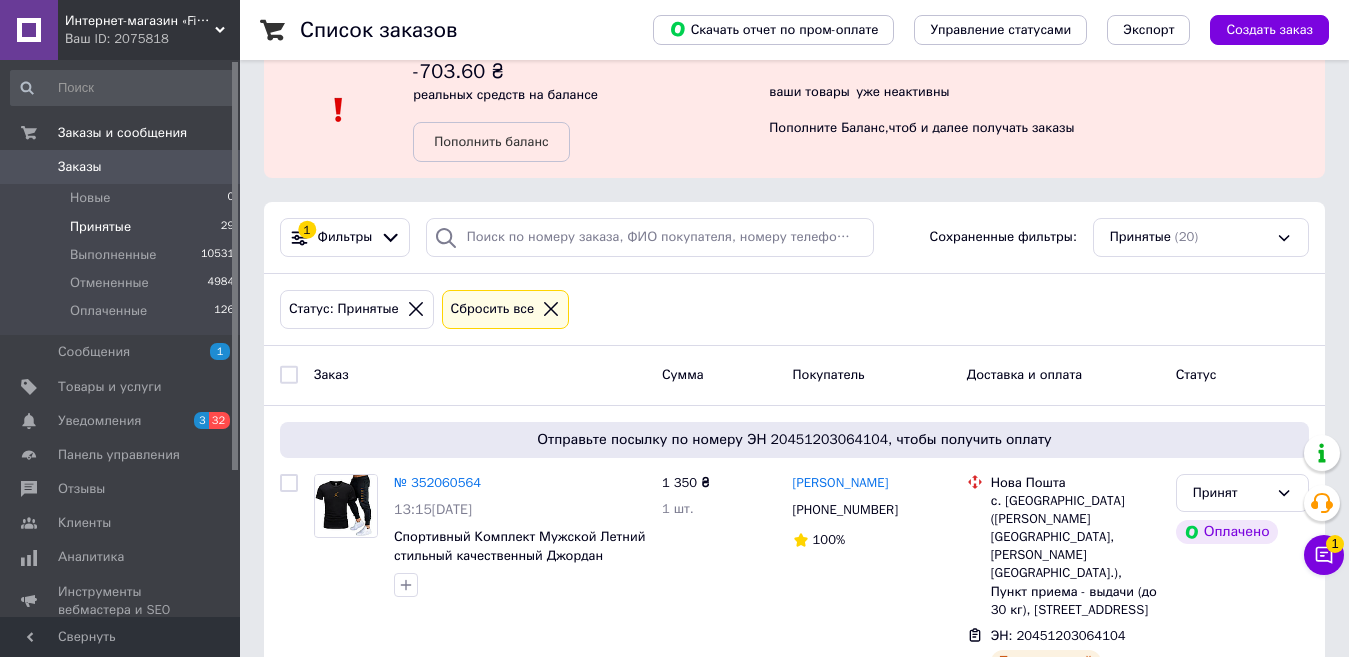 scroll, scrollTop: 0, scrollLeft: 0, axis: both 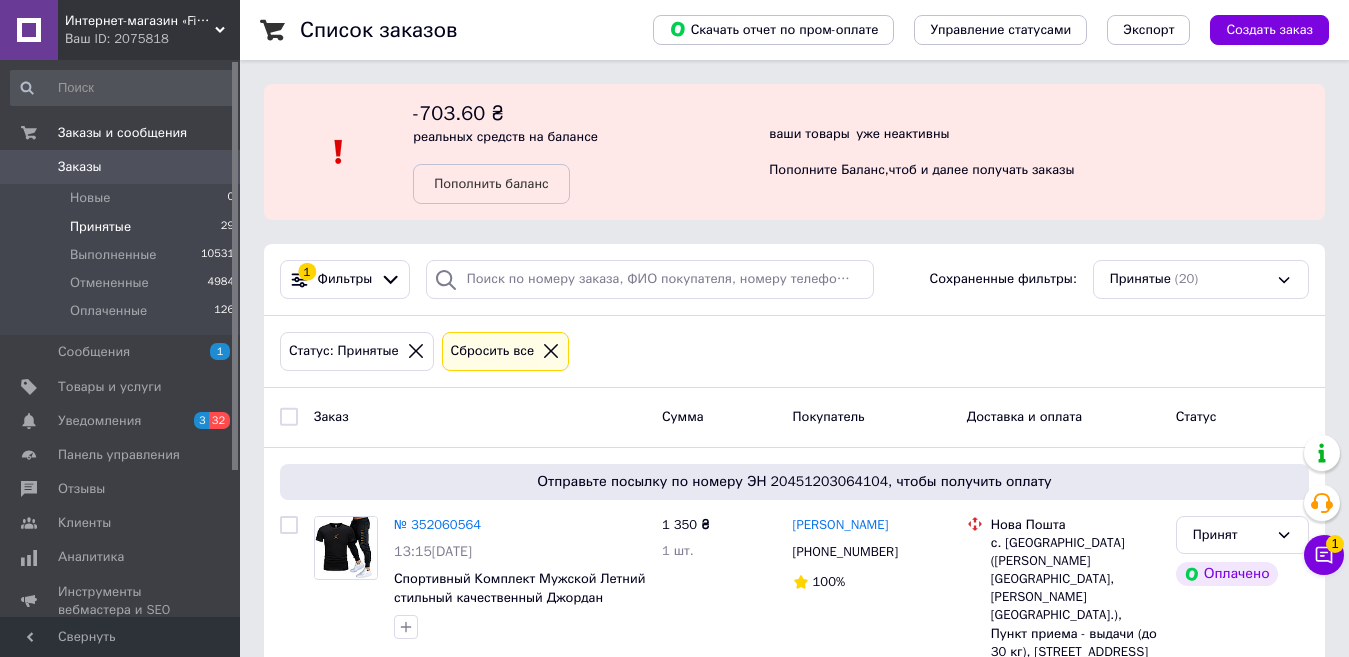 click 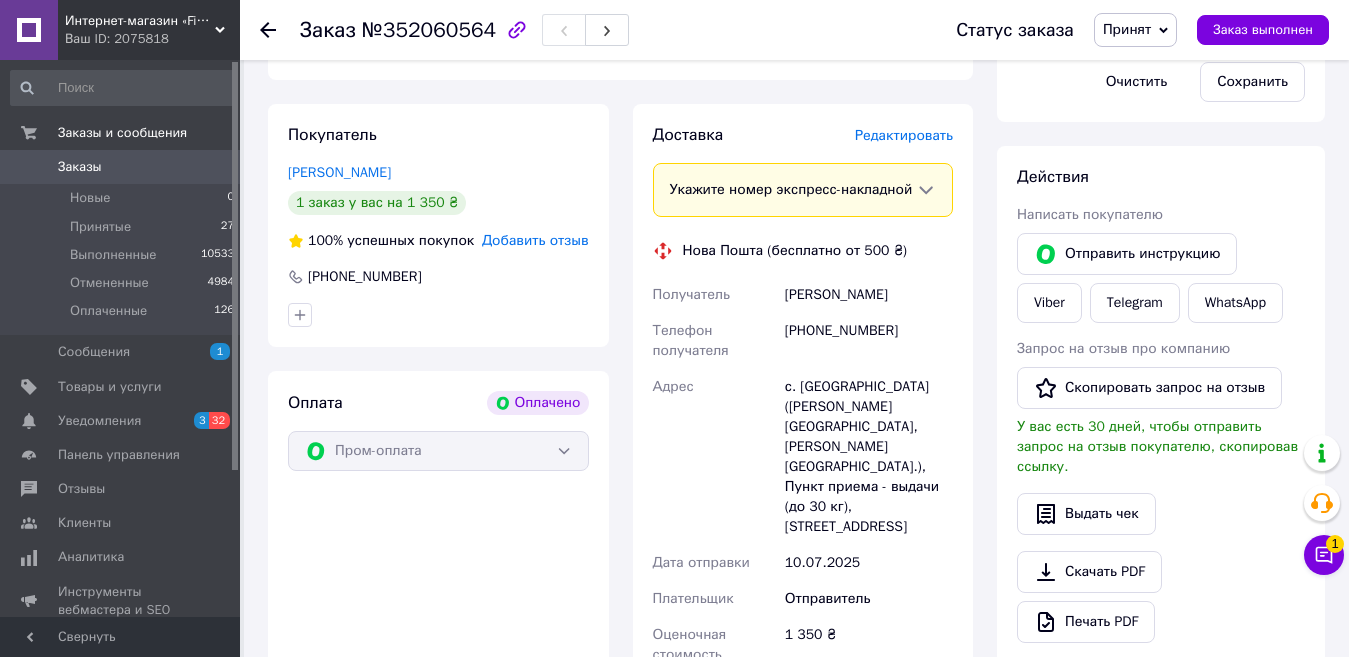 scroll, scrollTop: 1300, scrollLeft: 0, axis: vertical 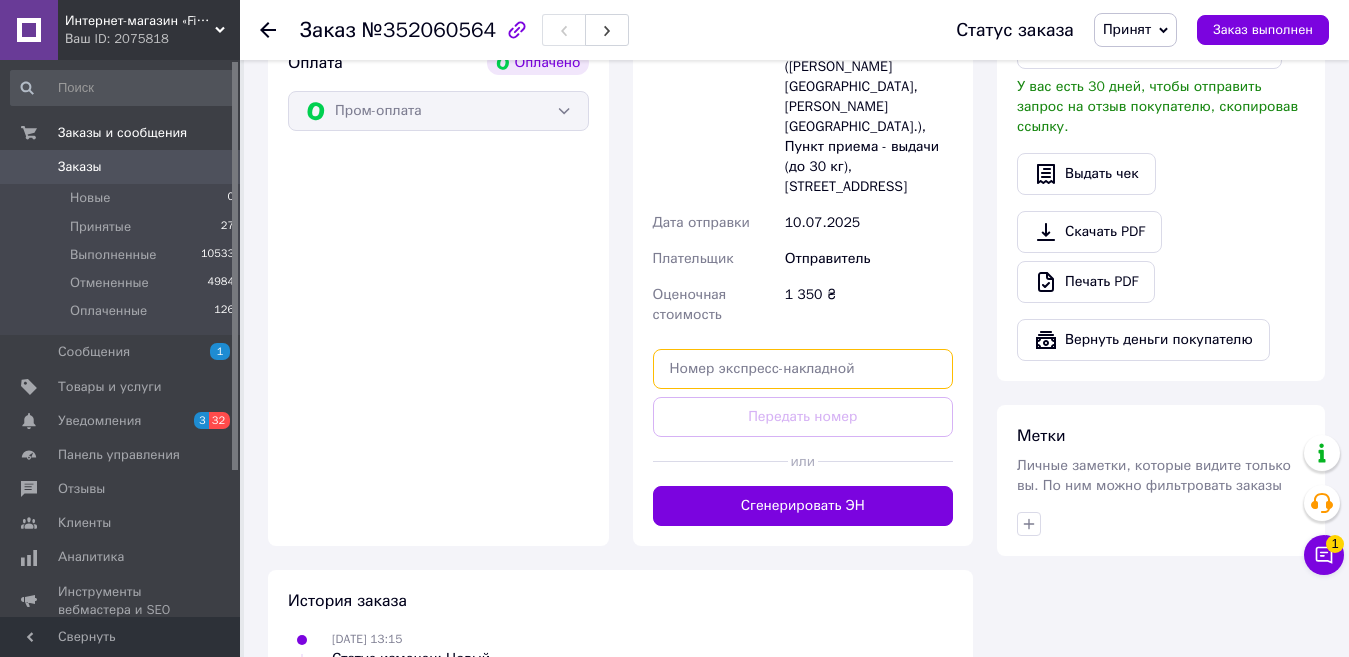 click at bounding box center [803, 369] 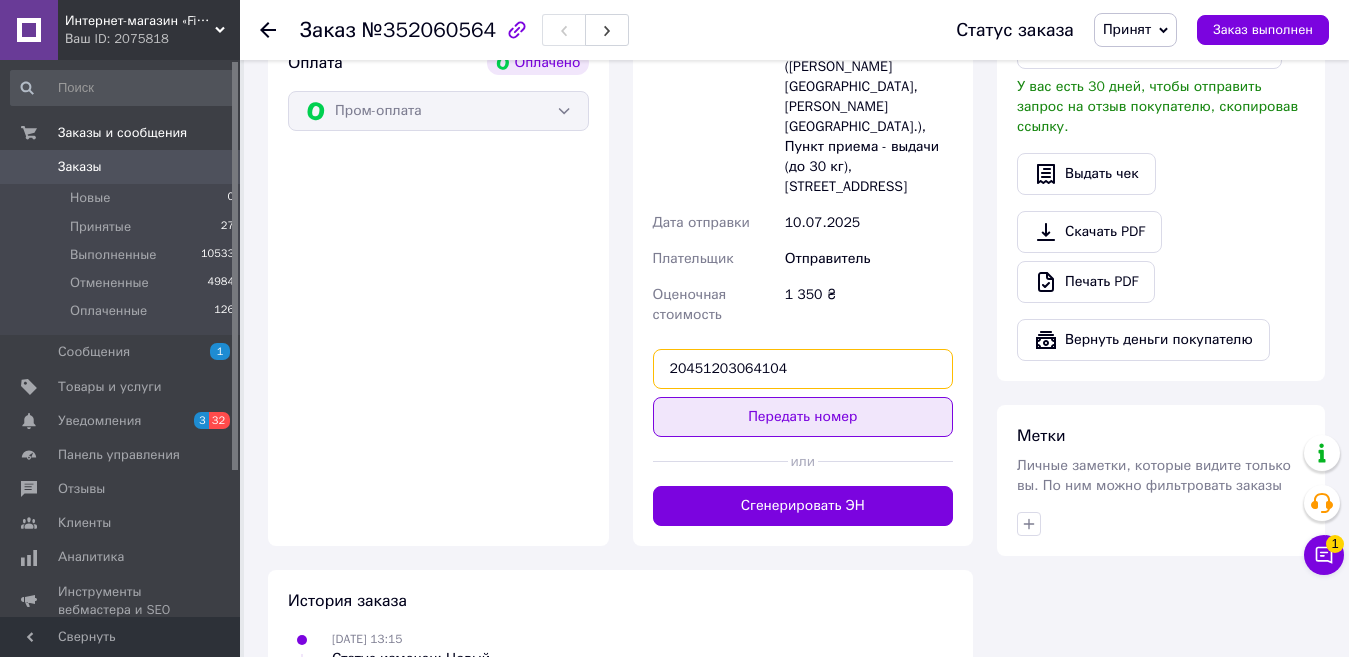type on "20451203064104" 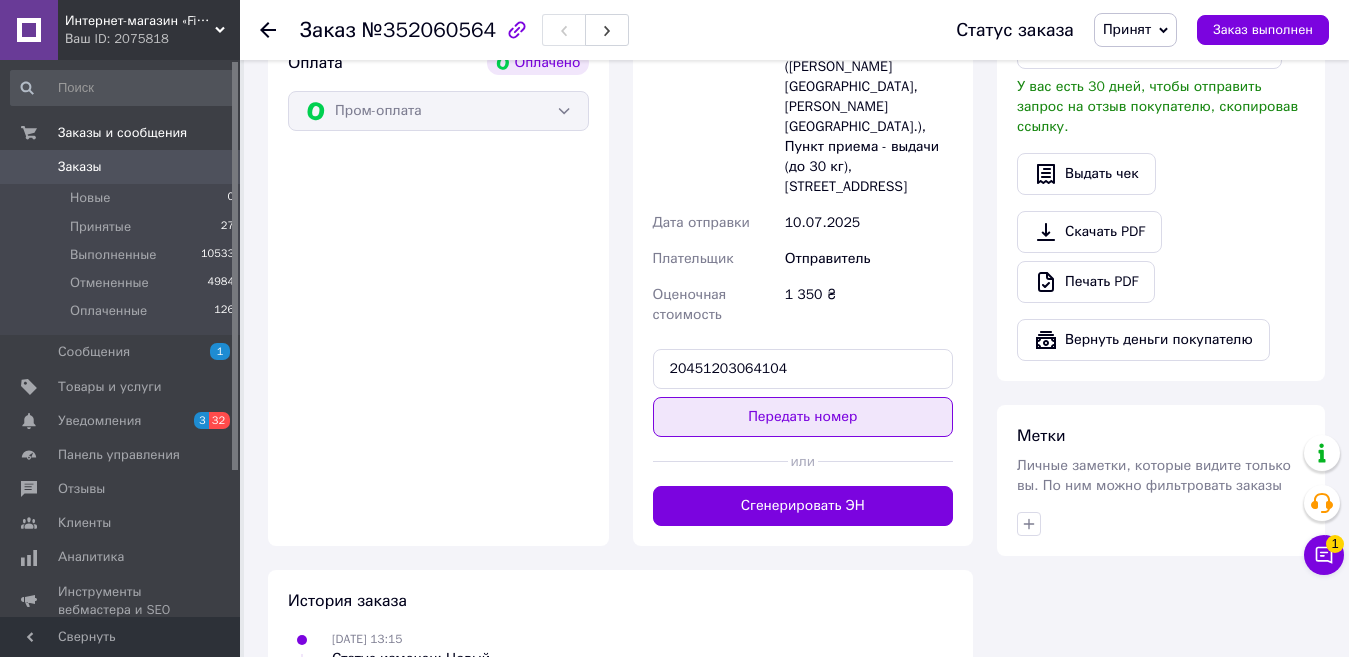 click on "Передать номер" at bounding box center (803, 417) 